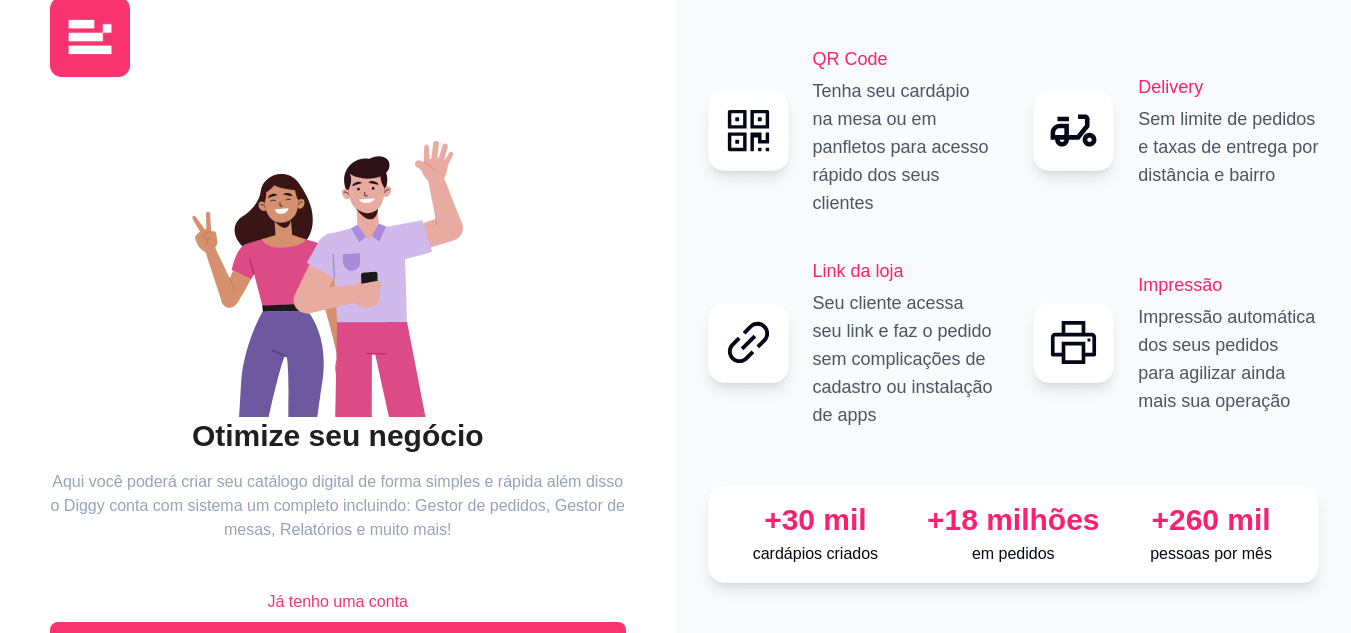 scroll, scrollTop: 96, scrollLeft: 0, axis: vertical 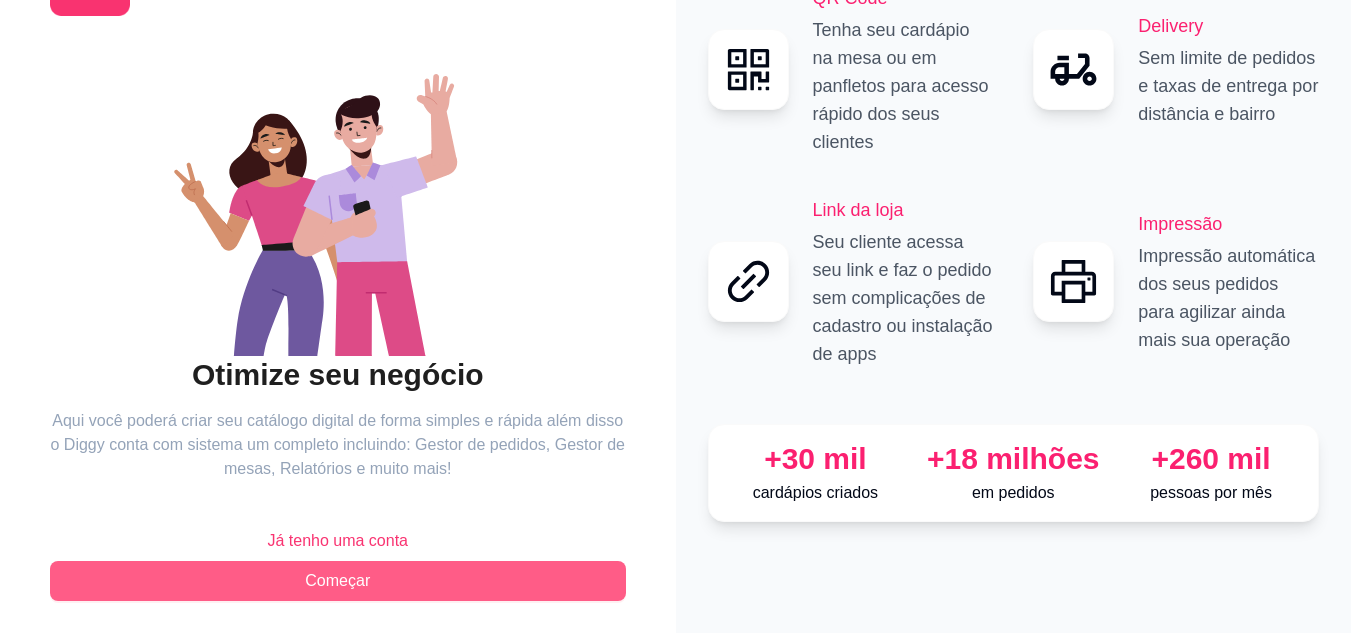 click on "Começar" at bounding box center [338, 581] 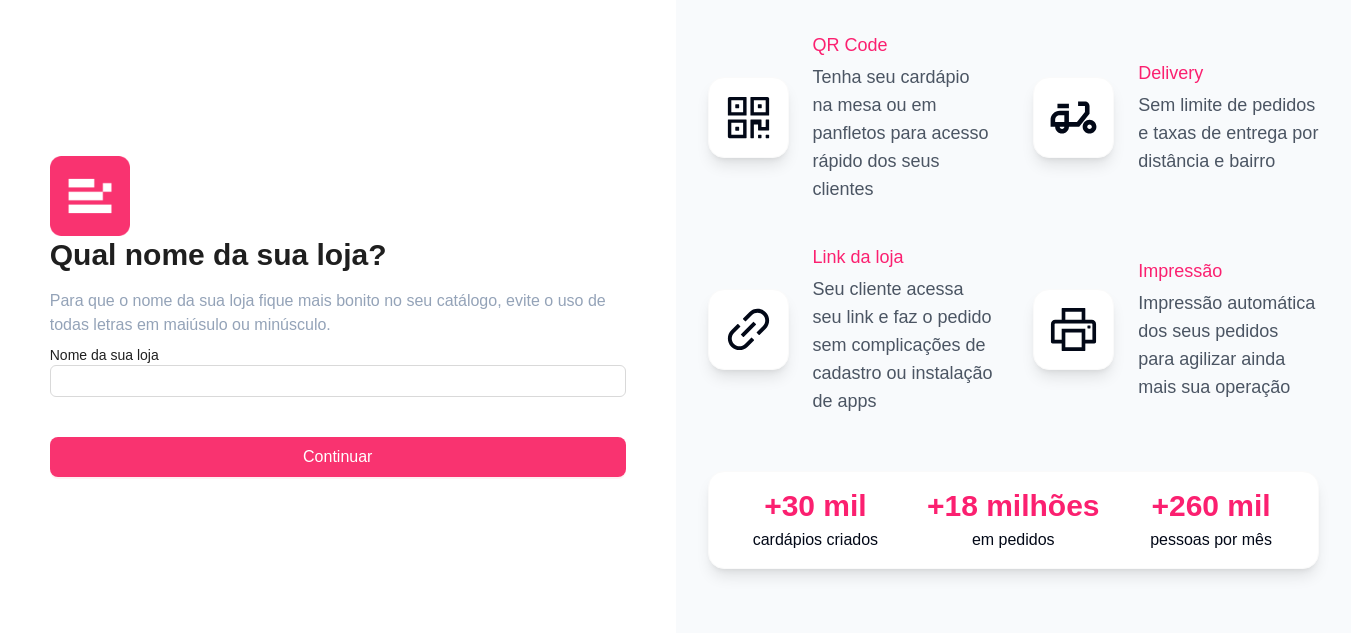 scroll, scrollTop: 0, scrollLeft: 0, axis: both 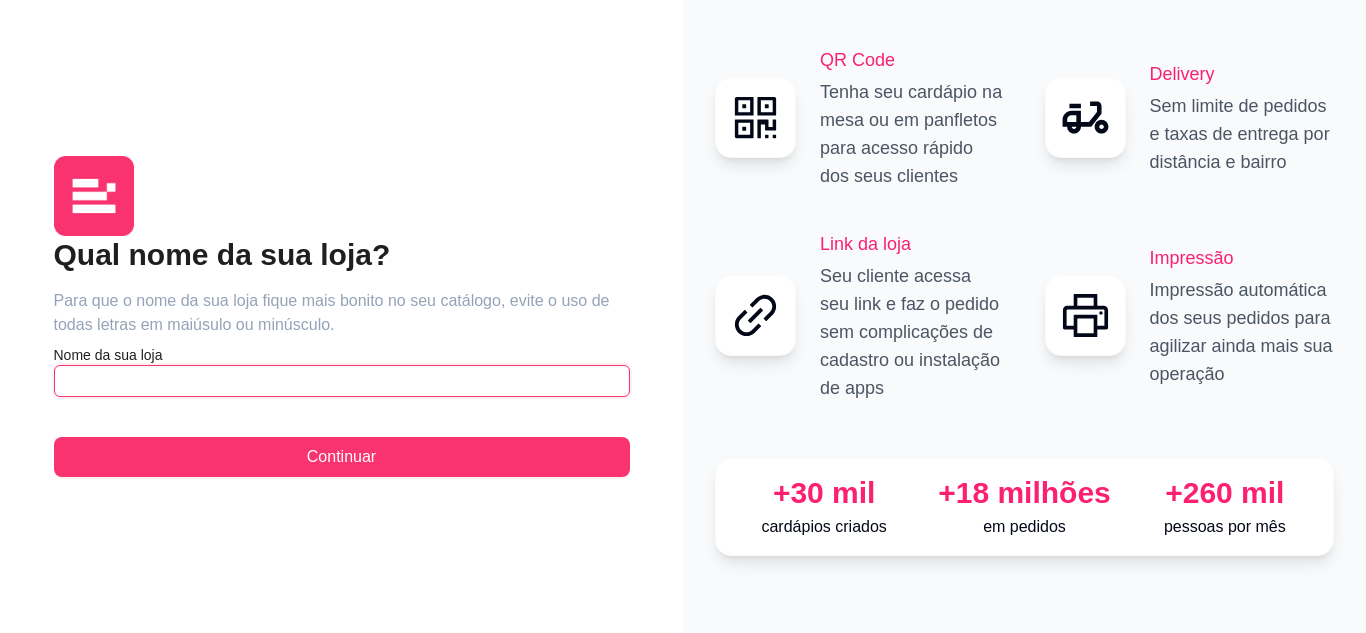 click at bounding box center [342, 381] 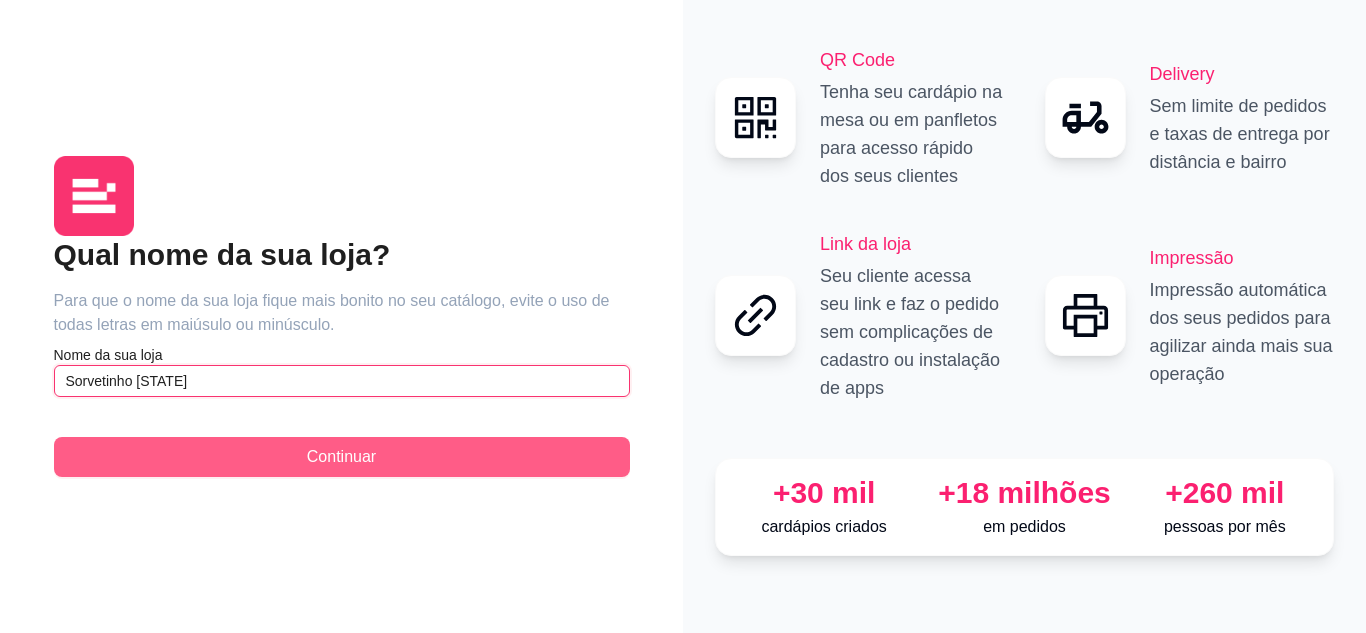 type on "Sorvetinho [STATE]" 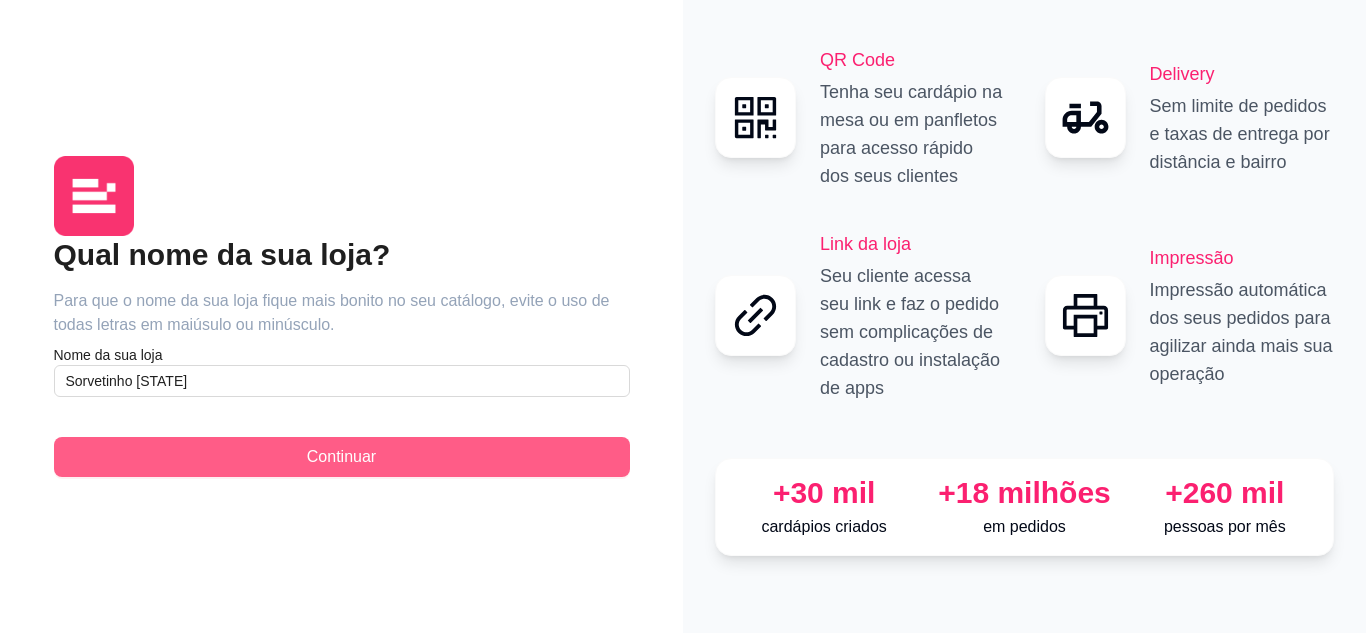 click on "Continuar" at bounding box center [342, 457] 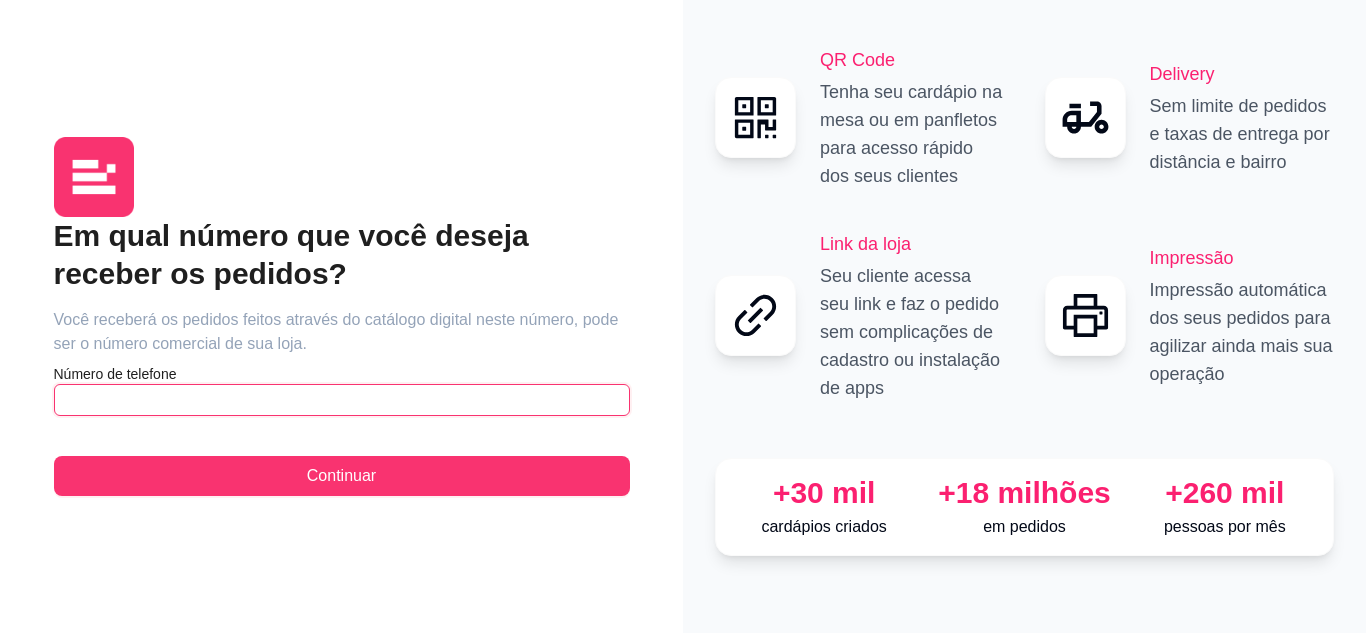 click at bounding box center [342, 400] 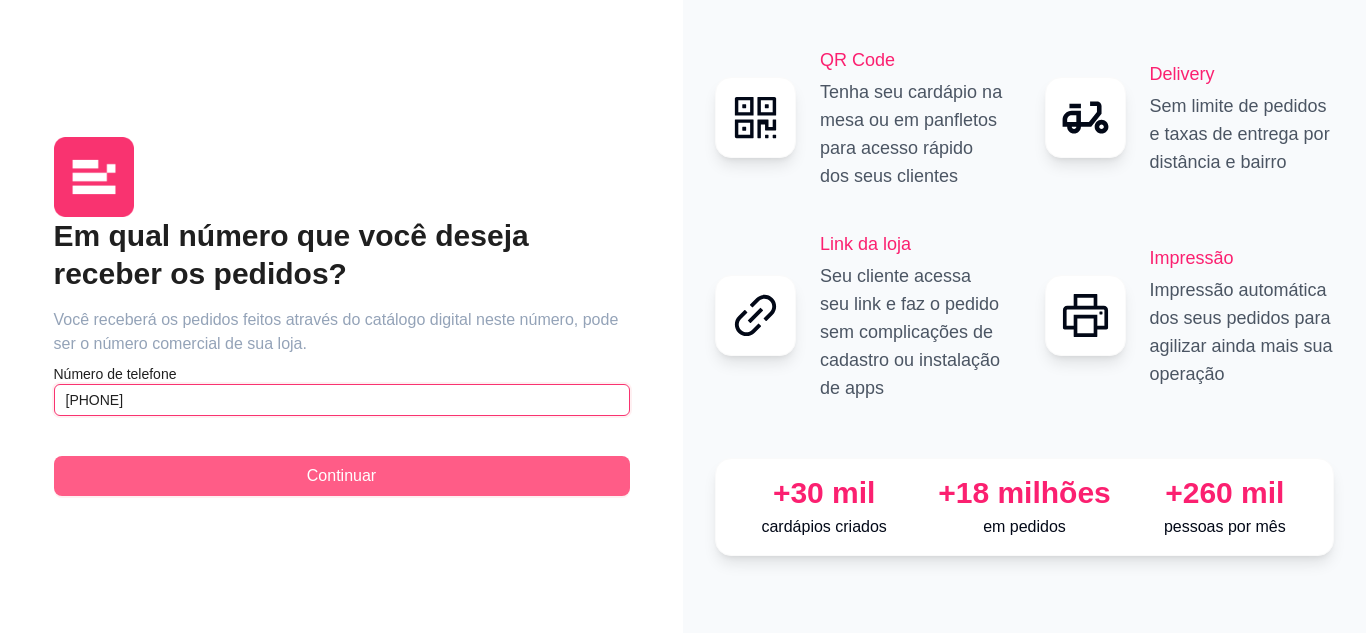 type on "[PHONE]" 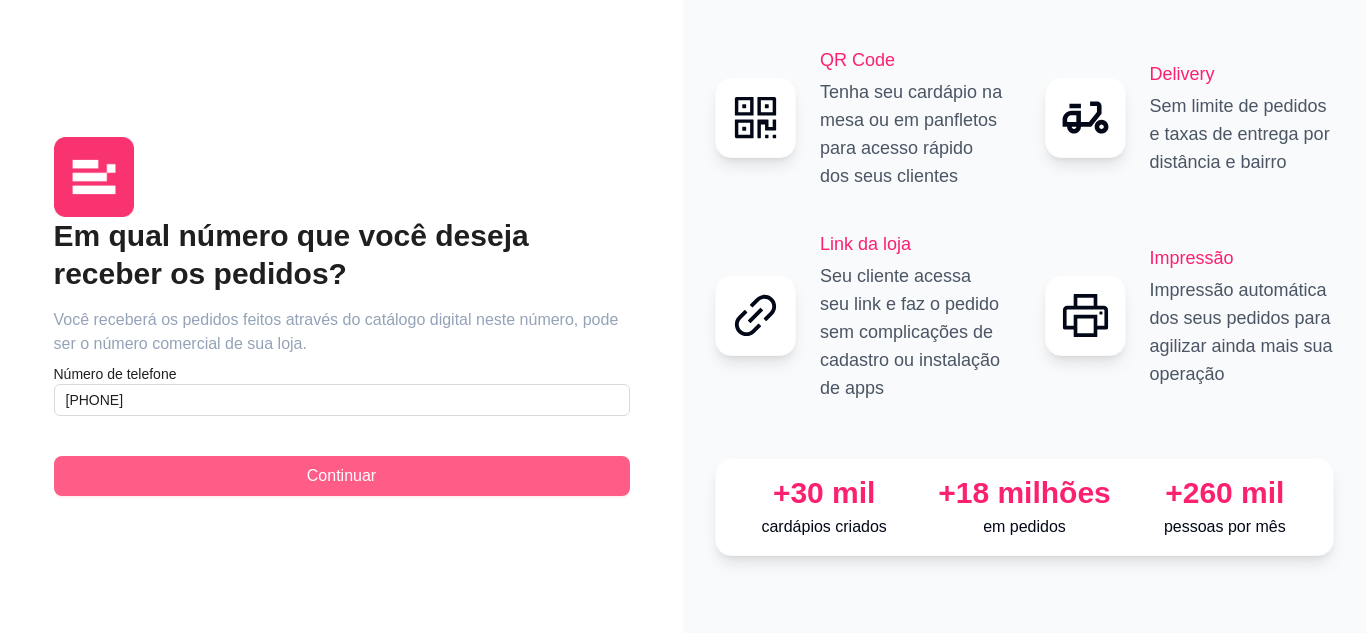 click on "Continuar" at bounding box center [342, 476] 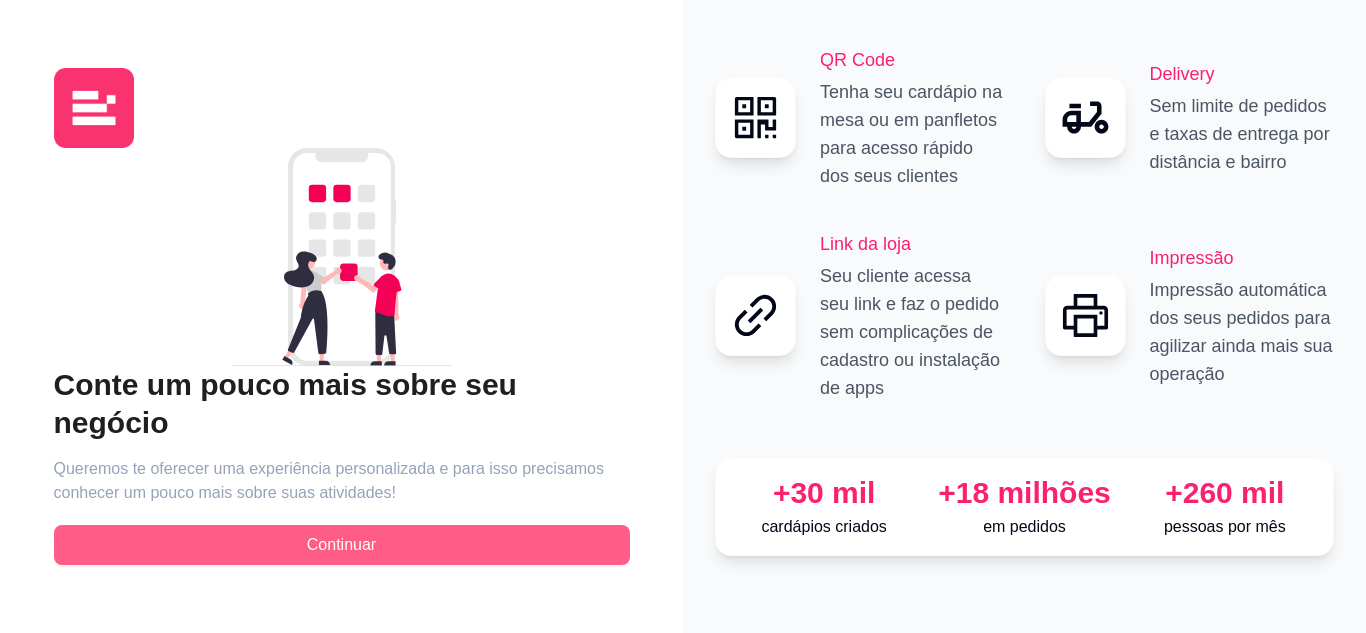 click on "Continuar" at bounding box center [341, 545] 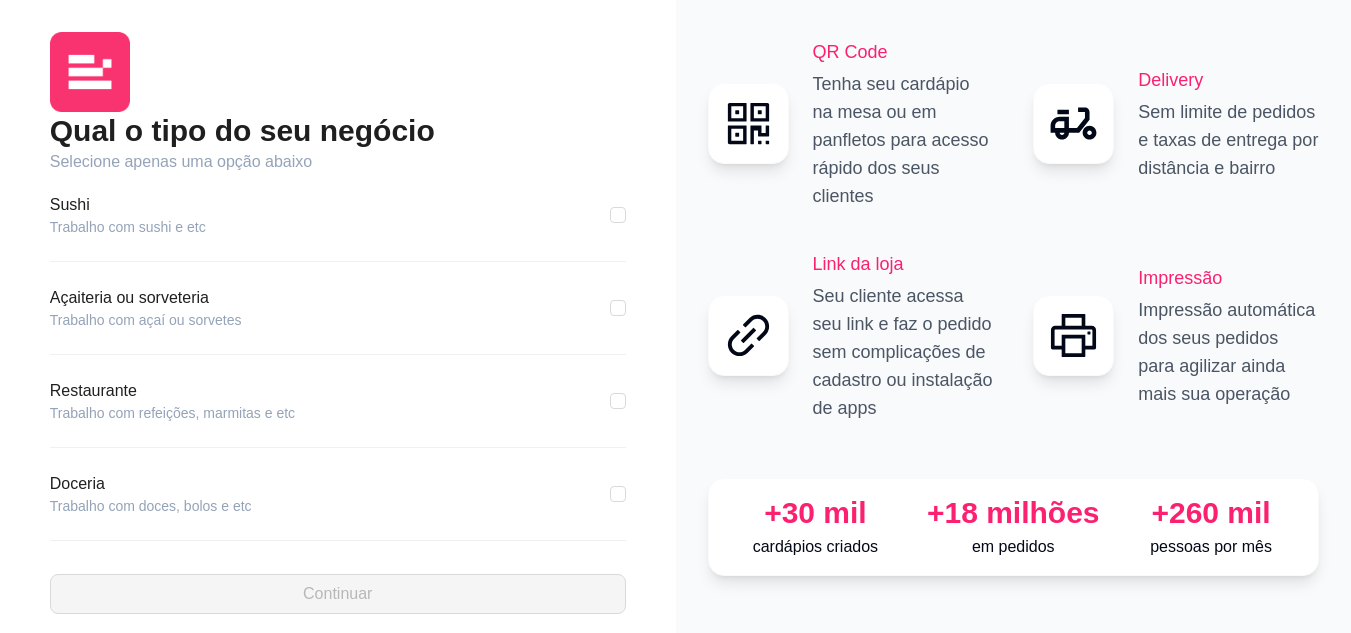 scroll, scrollTop: 200, scrollLeft: 0, axis: vertical 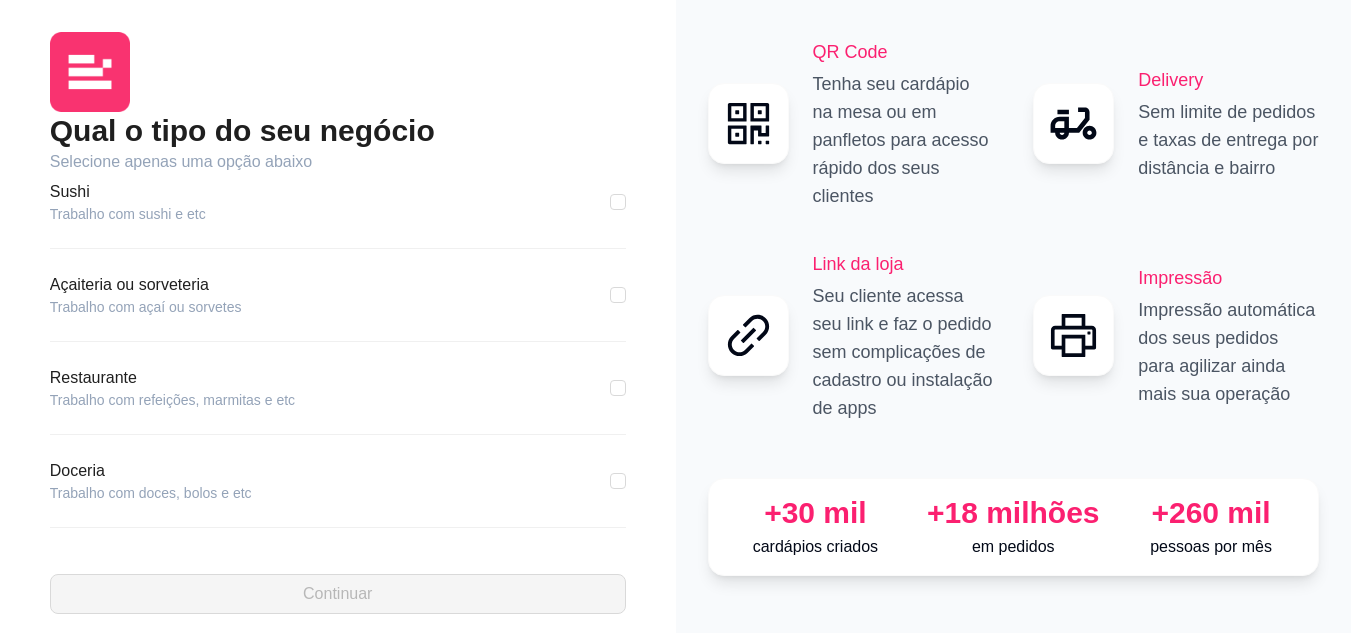 click on "Açaiteria ou sorveteria" at bounding box center (146, 285) 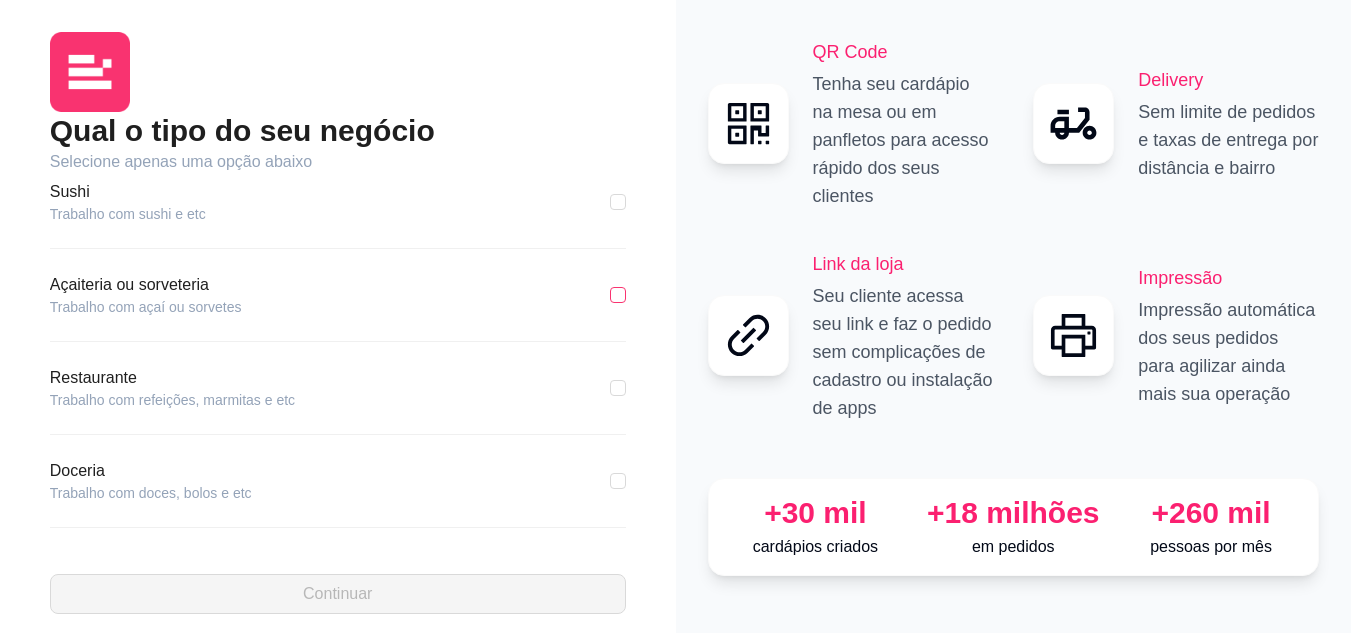 click at bounding box center (618, 295) 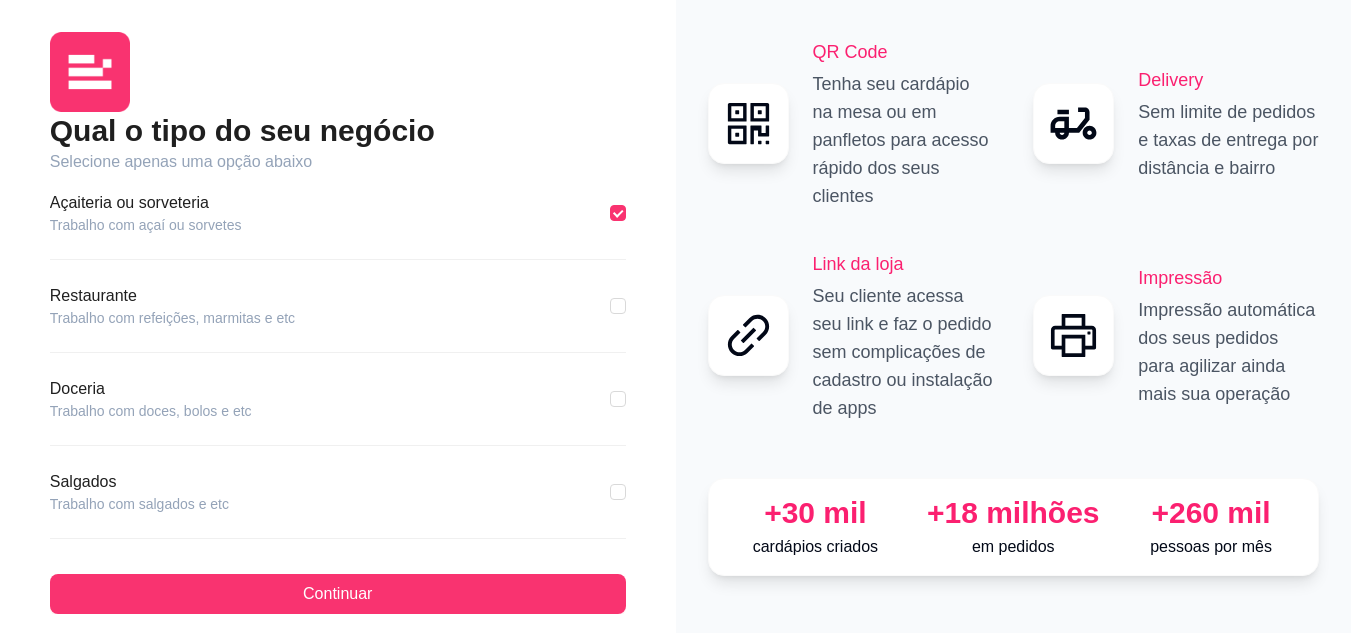 scroll, scrollTop: 384, scrollLeft: 0, axis: vertical 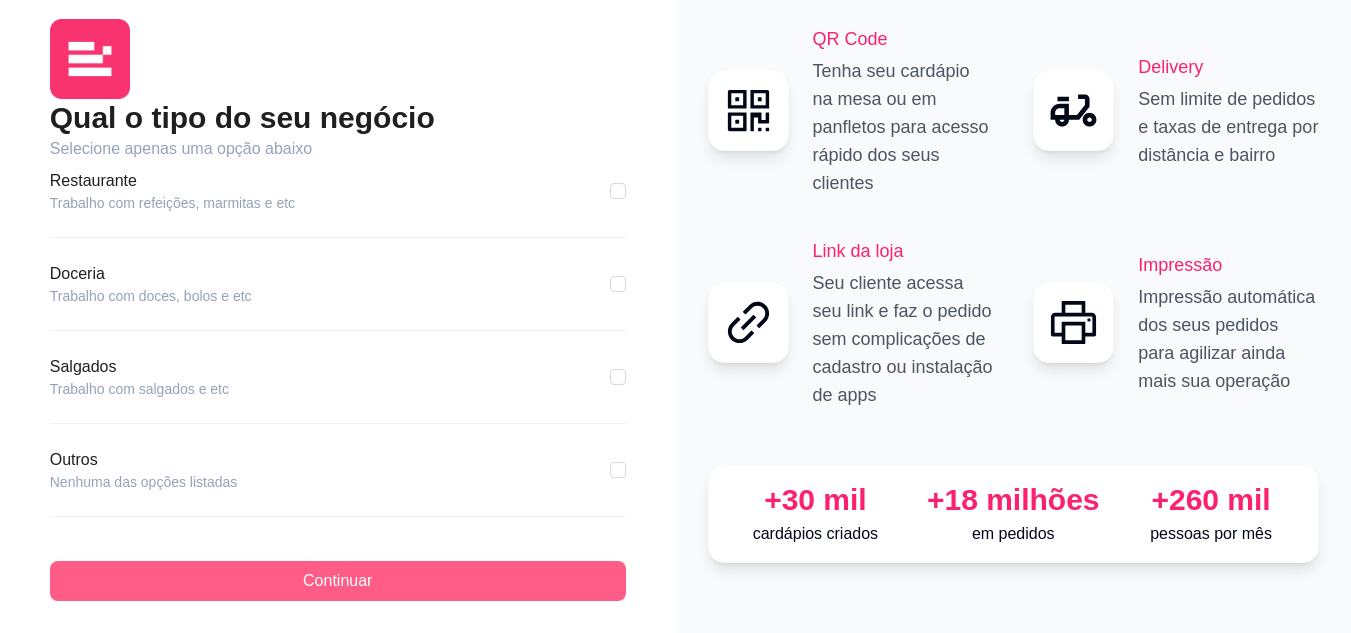click on "Continuar" at bounding box center [338, 581] 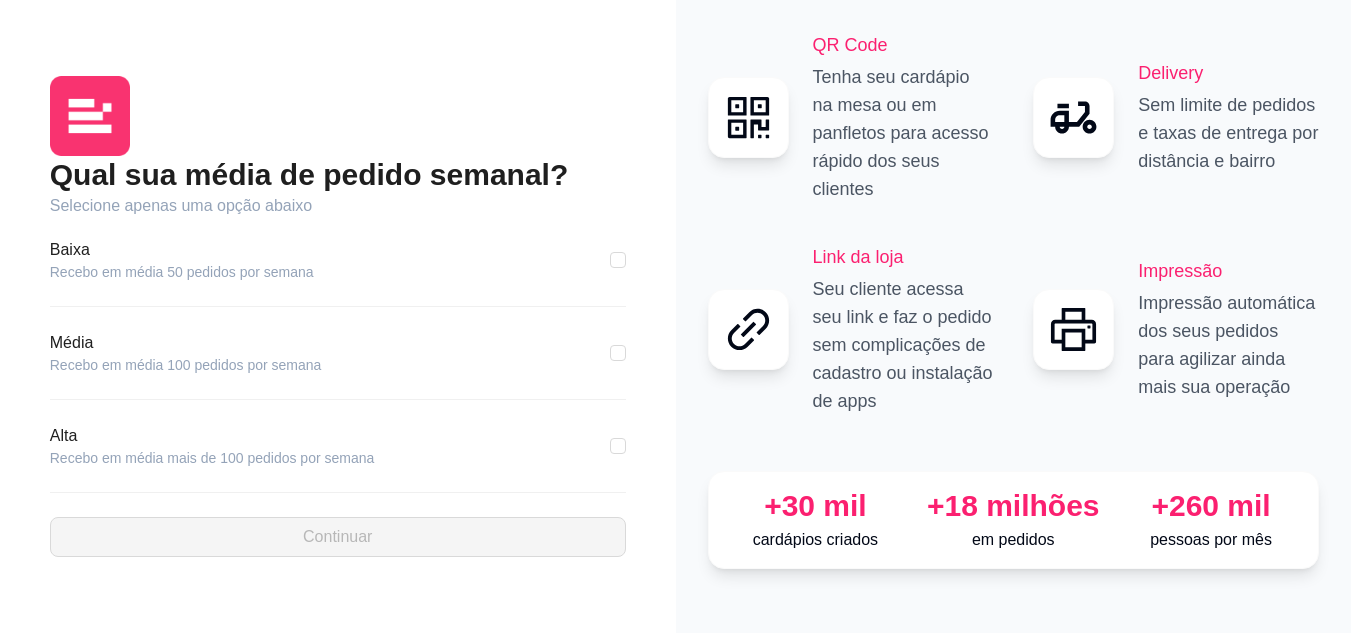 scroll, scrollTop: 0, scrollLeft: 0, axis: both 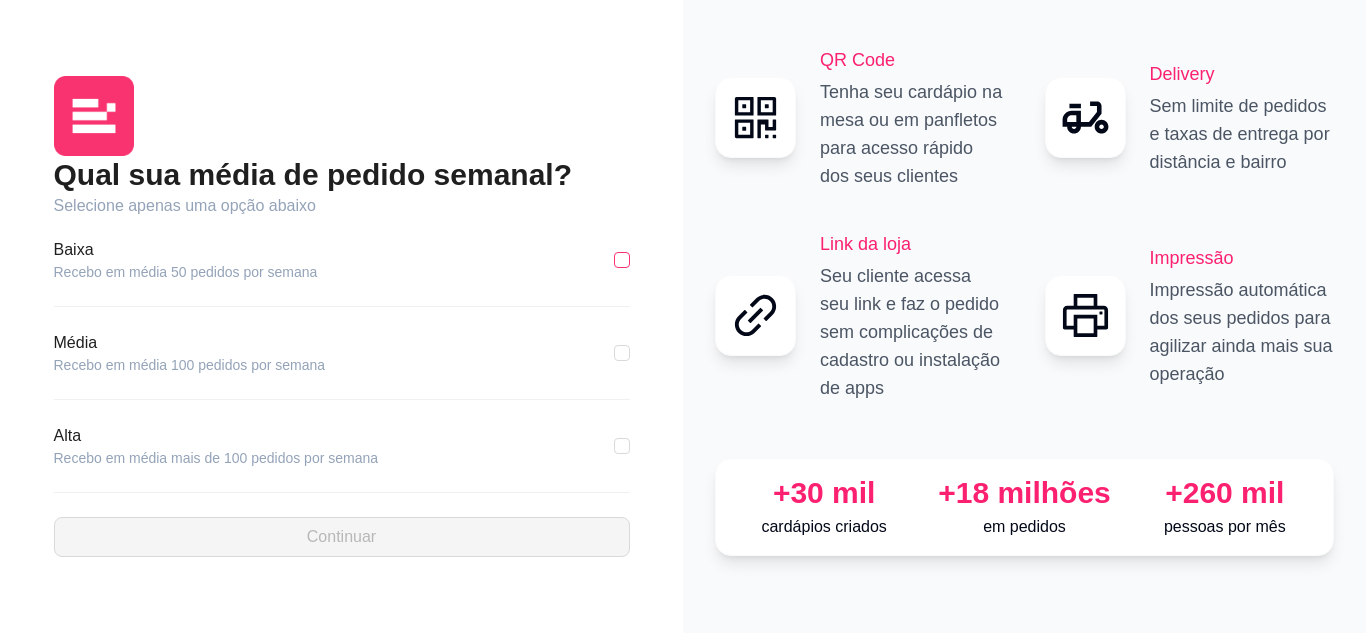 click at bounding box center (622, 260) 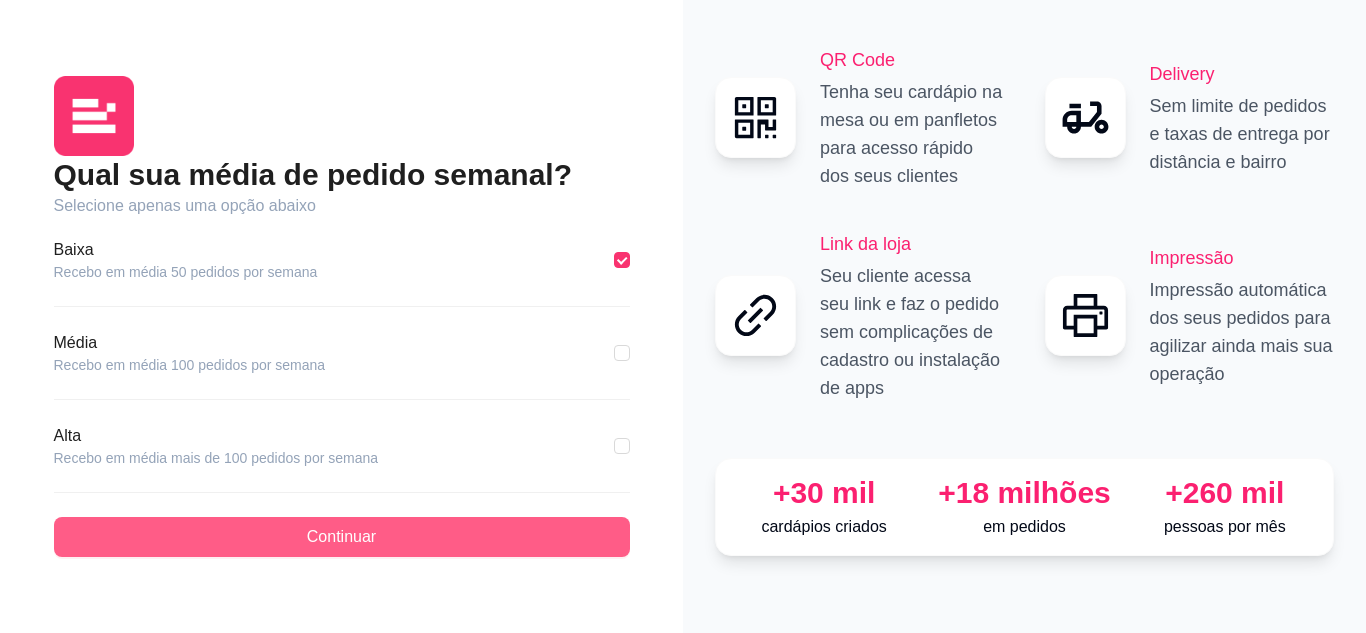 click on "Continuar" at bounding box center (342, 537) 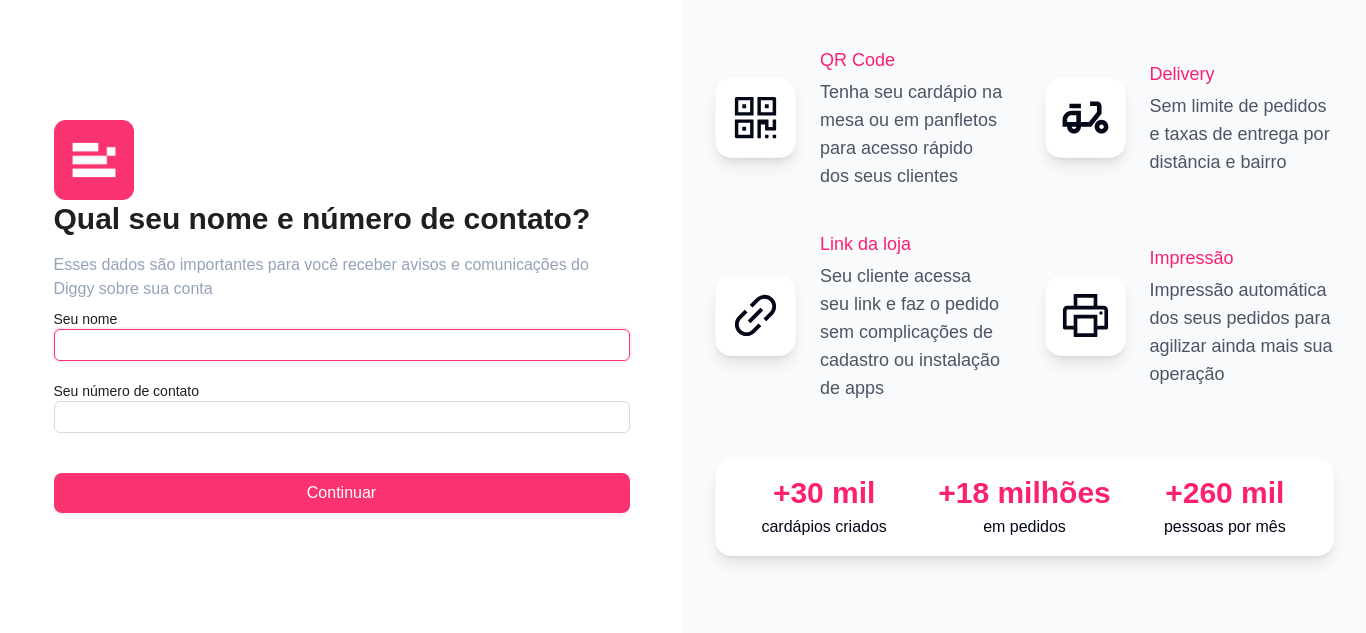 click at bounding box center [342, 345] 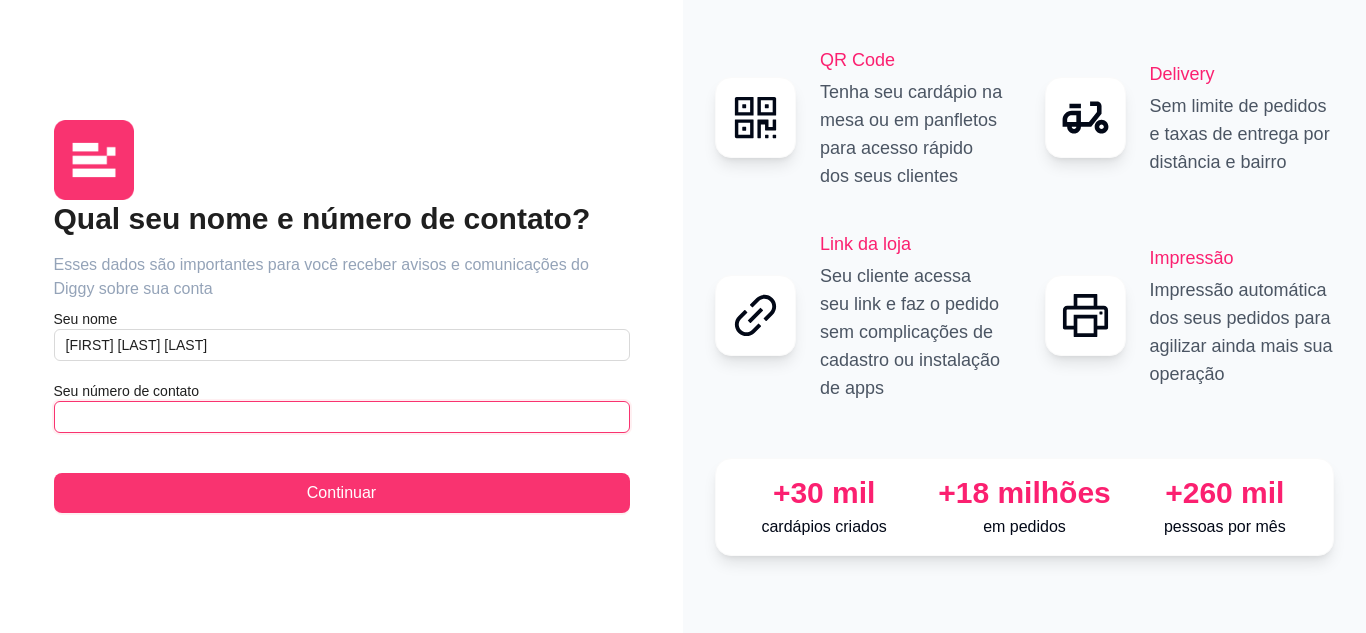 click at bounding box center [342, 417] 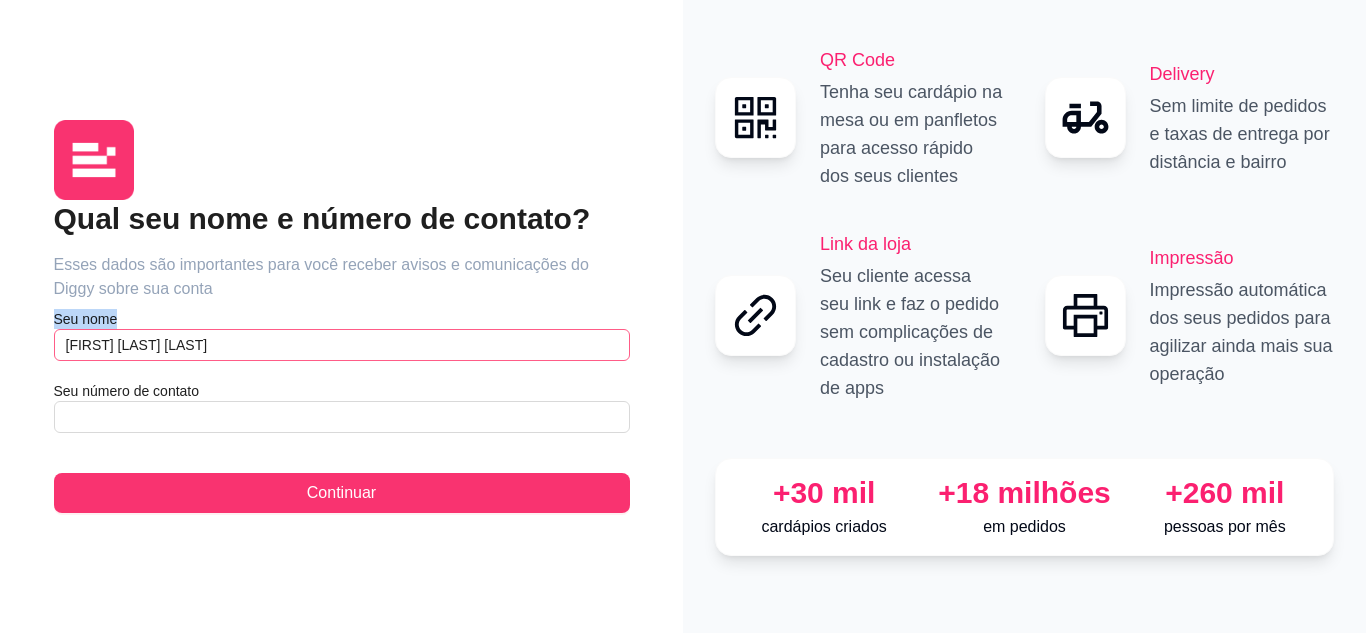 drag, startPoint x: 237, startPoint y: 328, endPoint x: 223, endPoint y: 339, distance: 17.804493 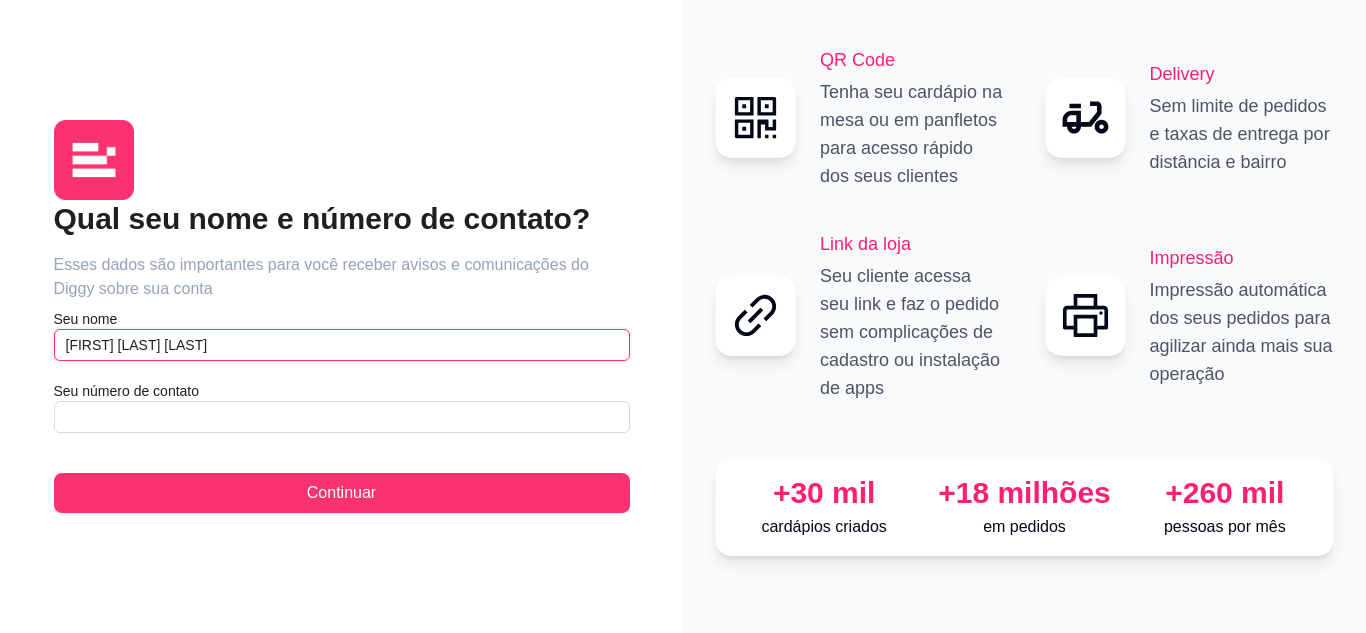 drag, startPoint x: 212, startPoint y: 347, endPoint x: 121, endPoint y: 340, distance: 91.26884 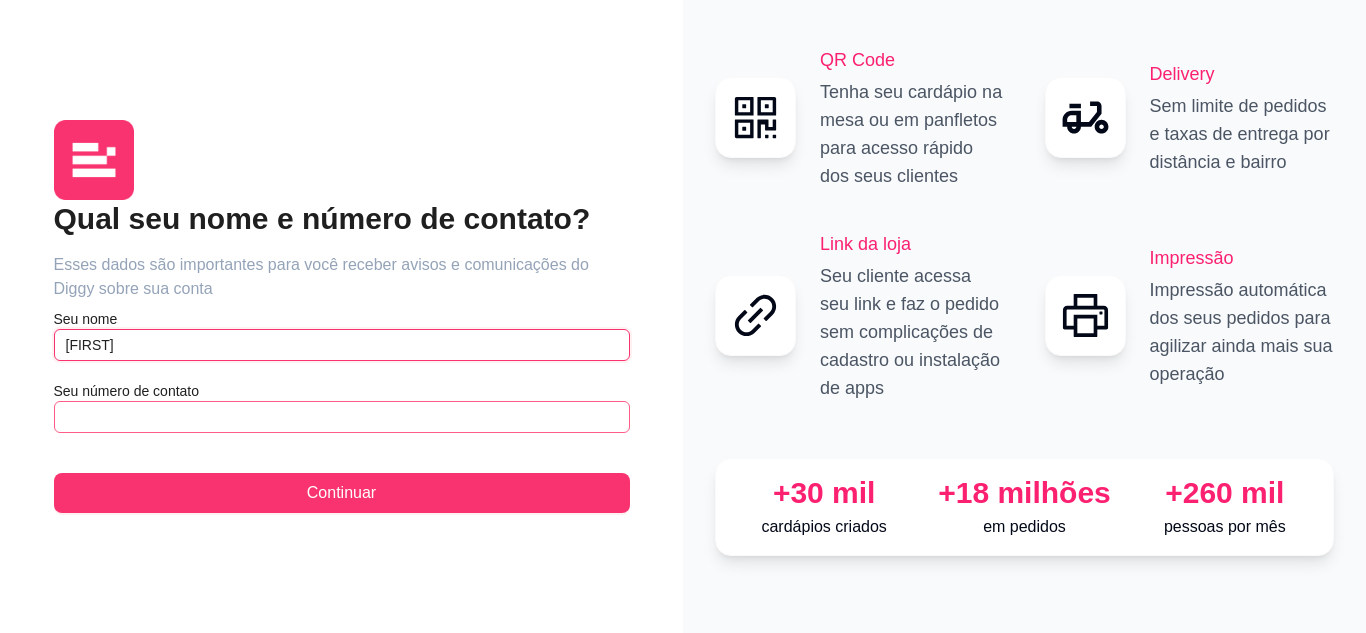 type on "[FIRST]" 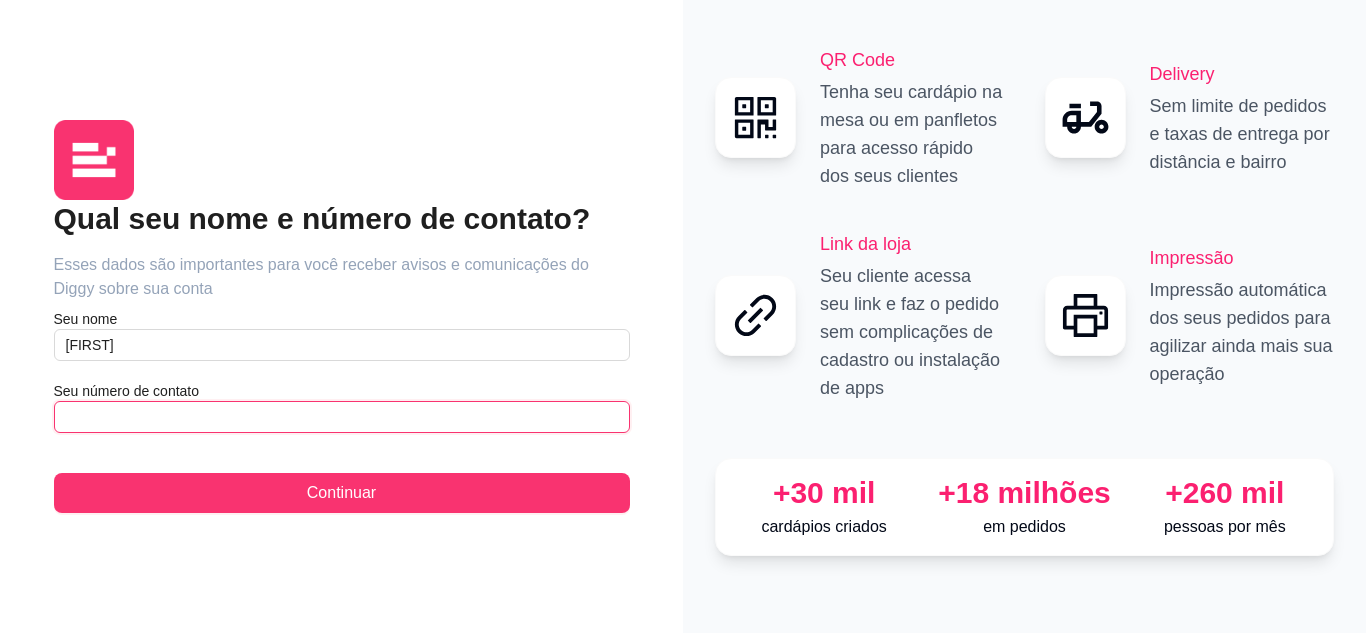 click at bounding box center (342, 417) 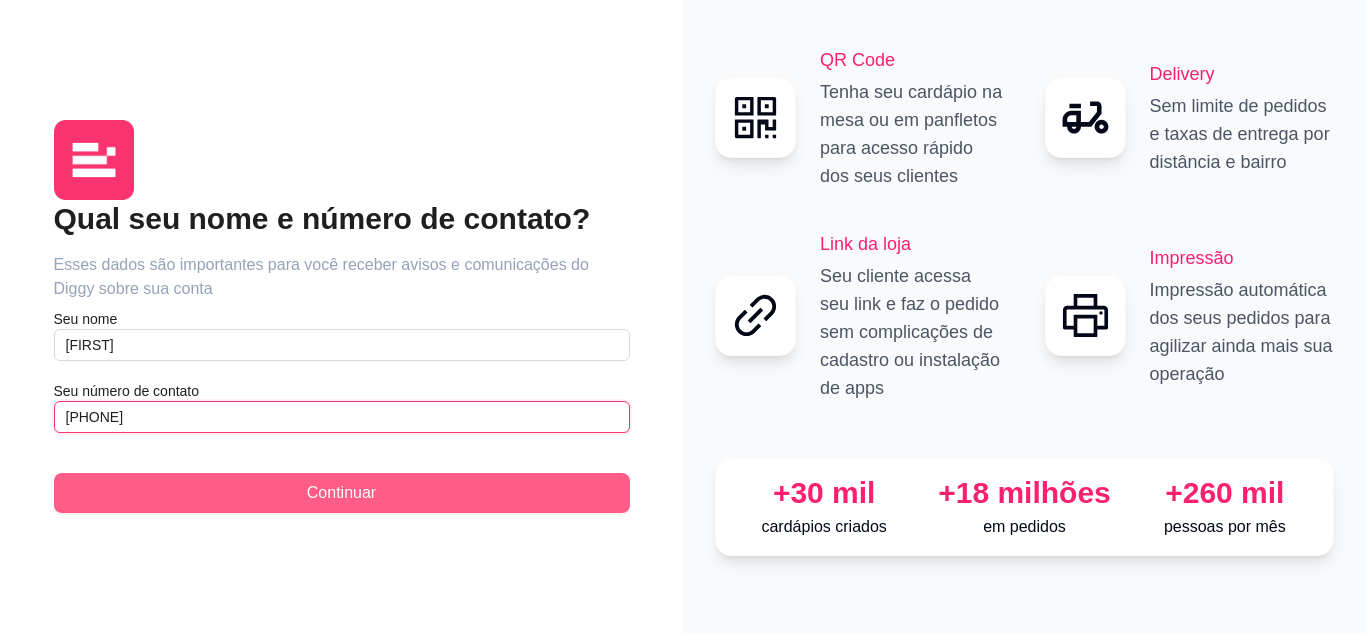 type on "[PHONE]" 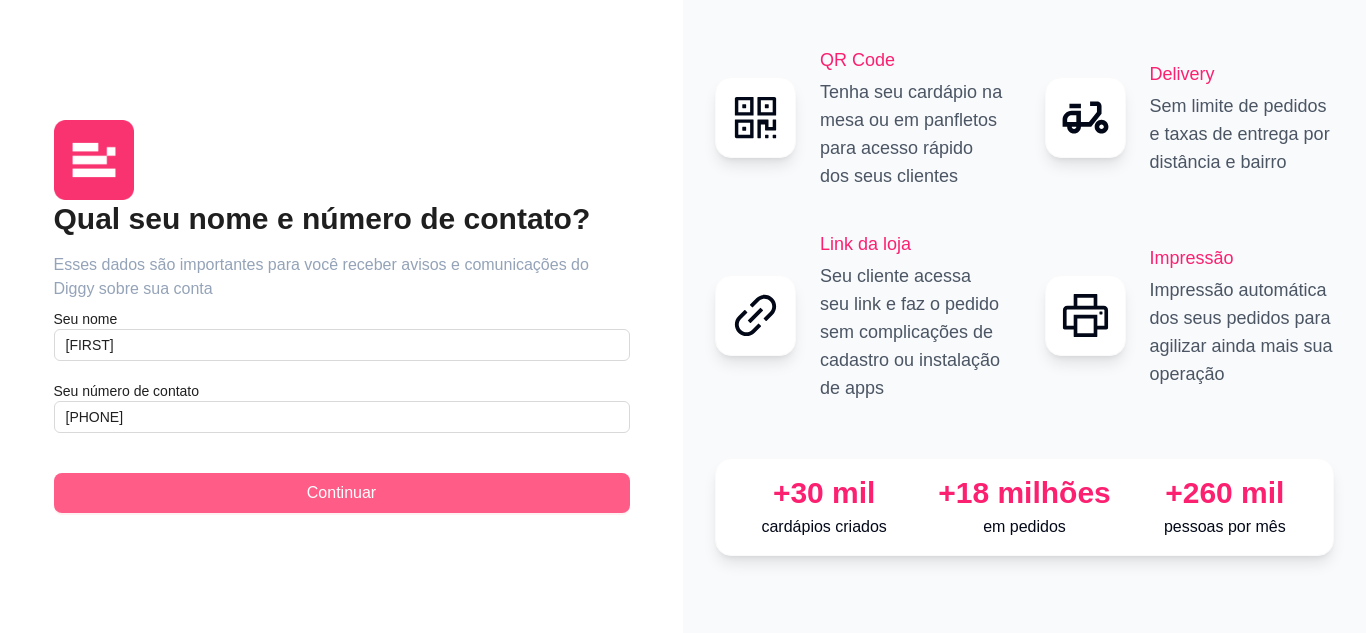 click on "Continuar" at bounding box center (342, 493) 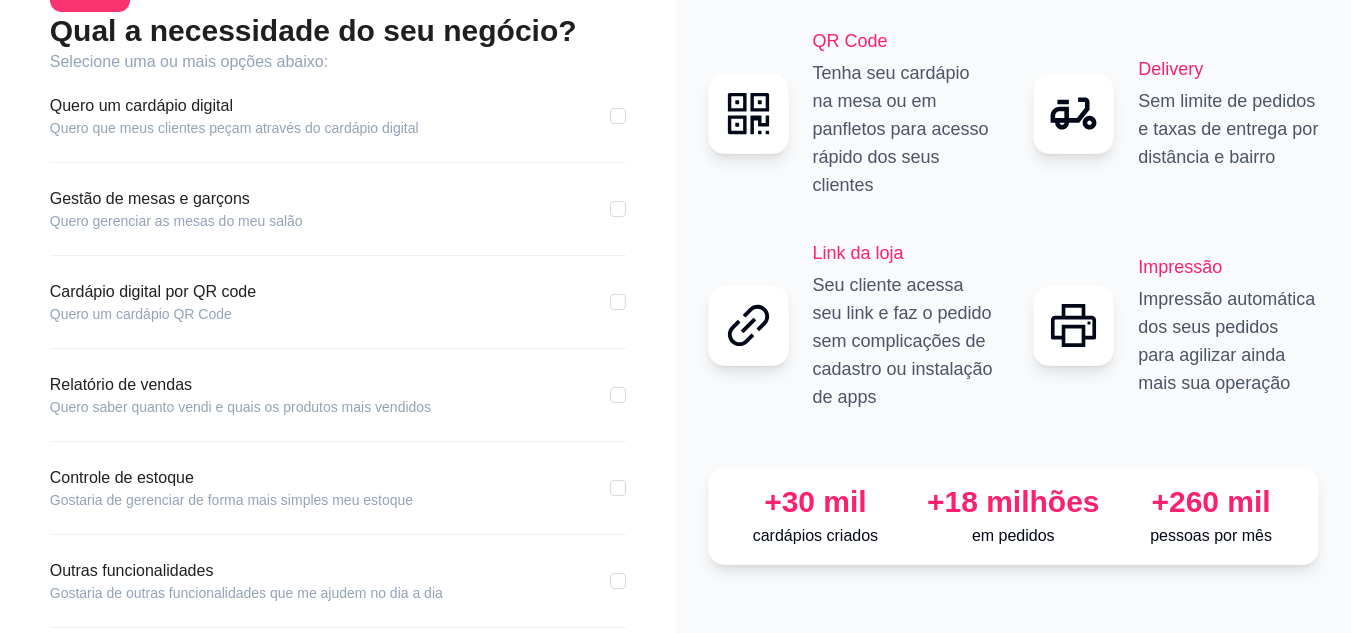 scroll, scrollTop: 0, scrollLeft: 0, axis: both 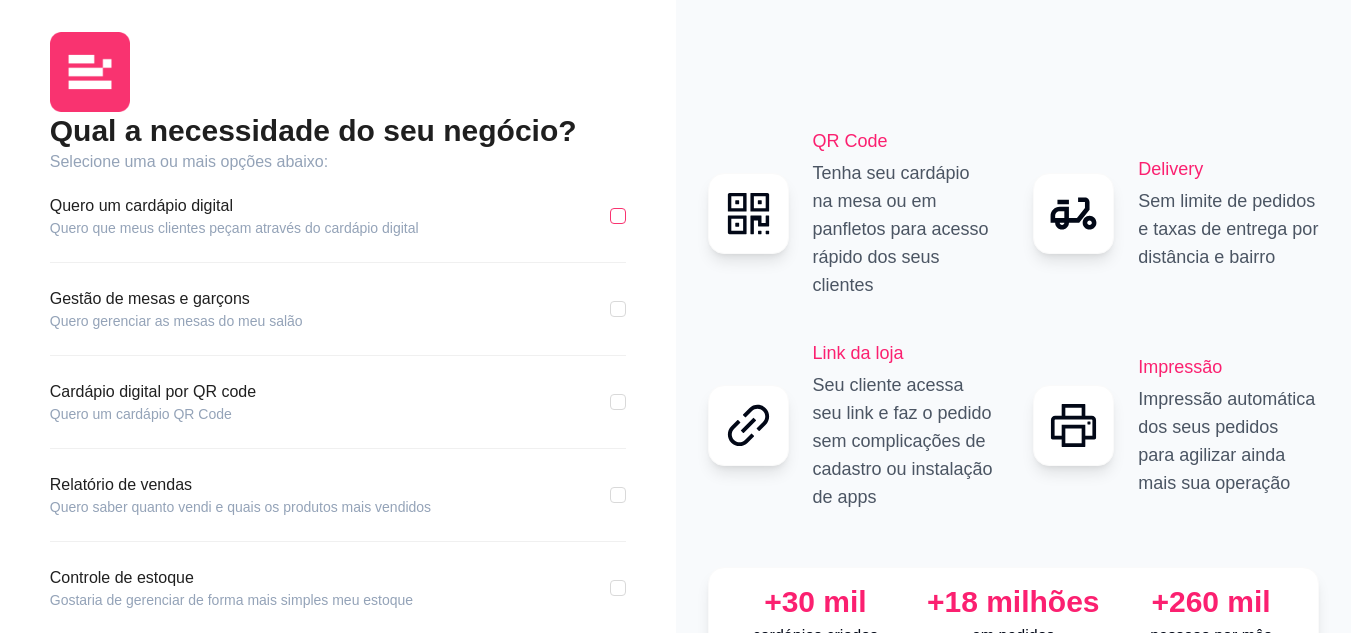 click at bounding box center [618, 216] 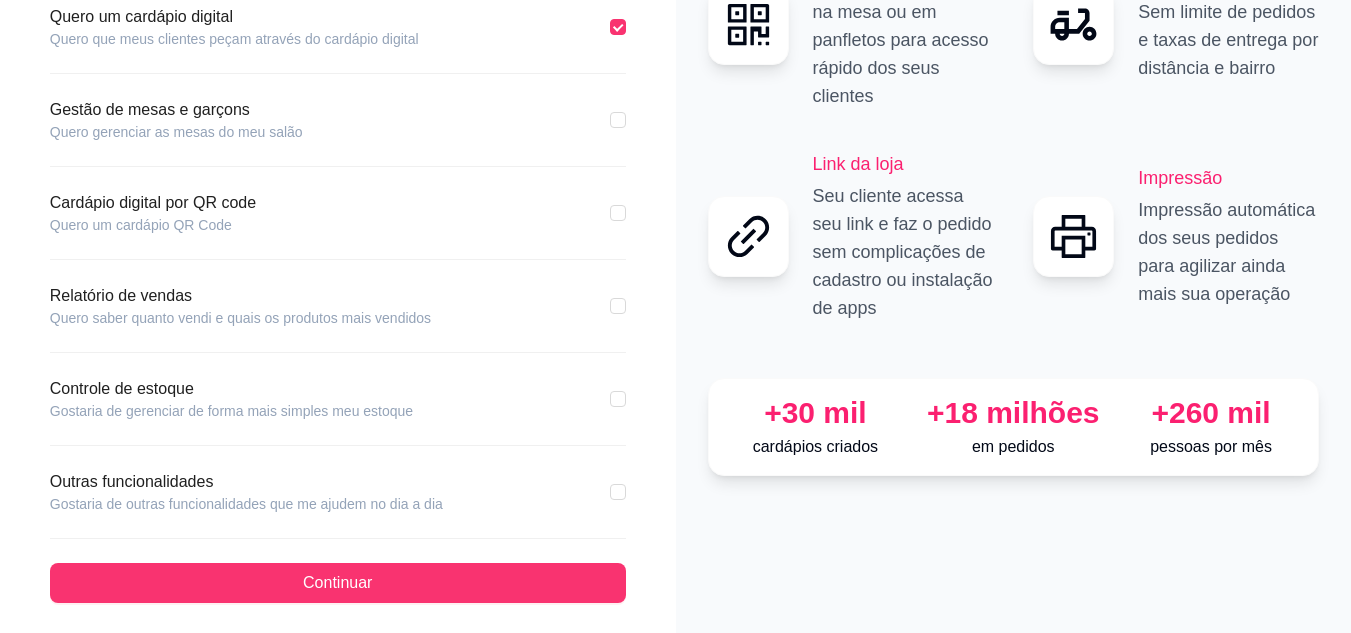 scroll, scrollTop: 191, scrollLeft: 0, axis: vertical 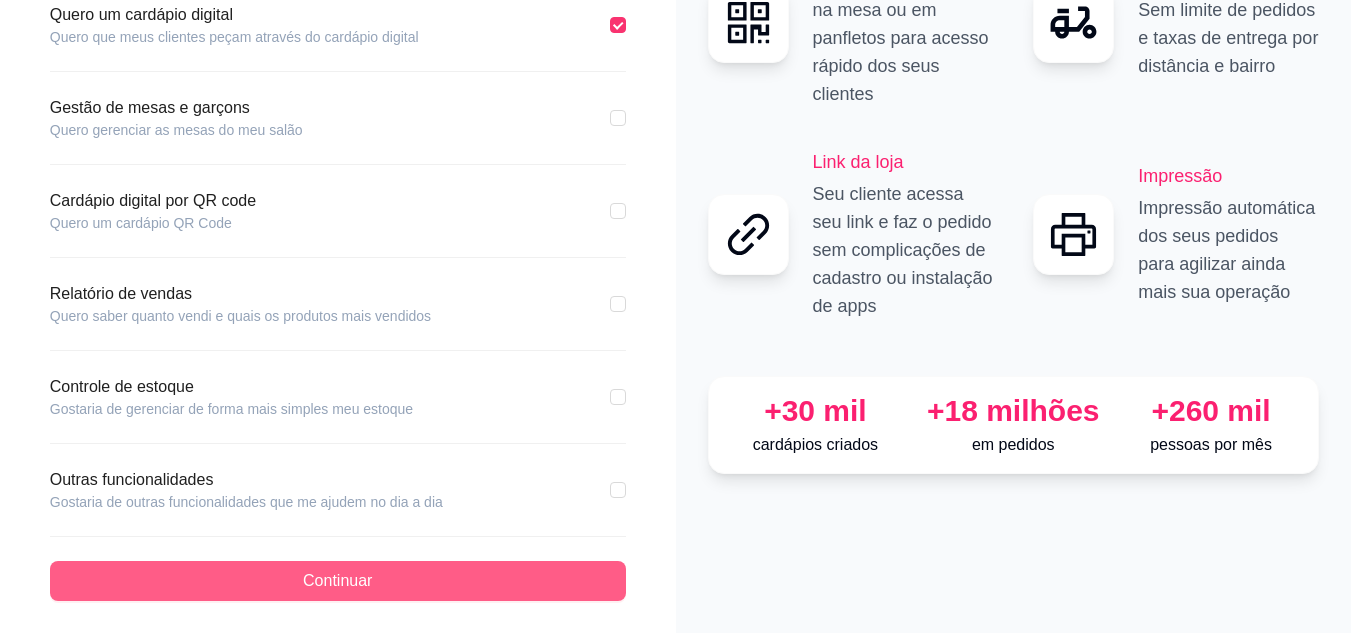 click on "Continuar" at bounding box center [337, 581] 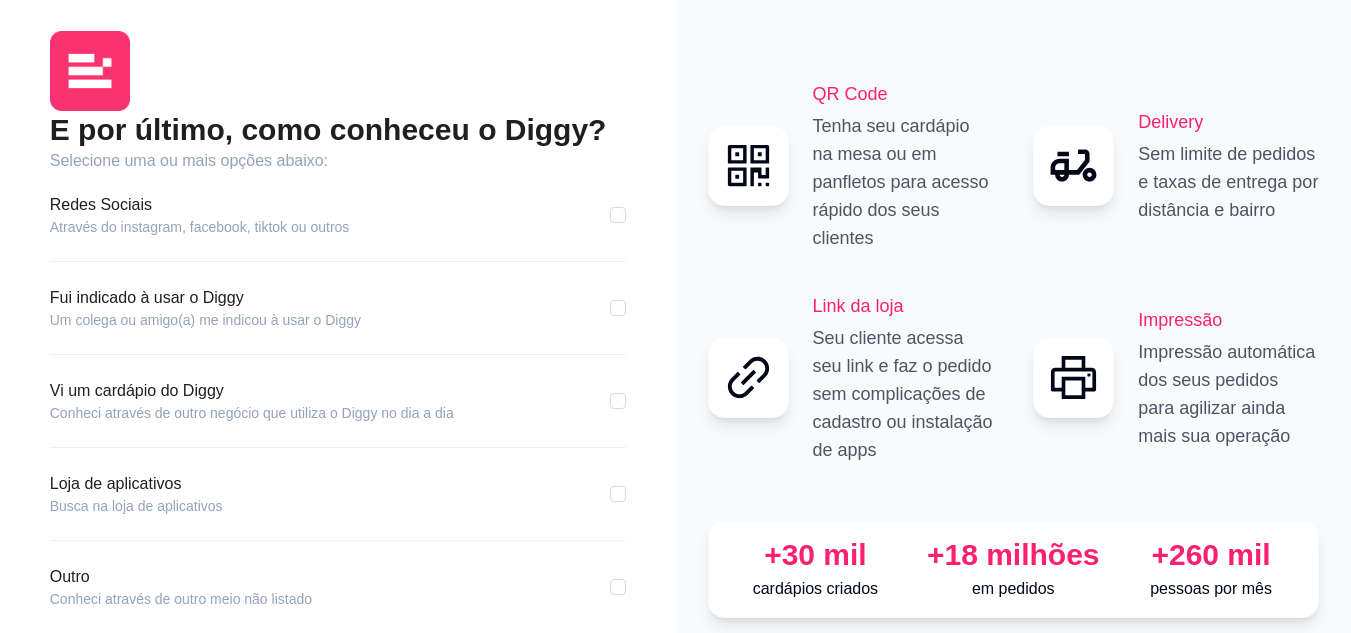 scroll, scrollTop: 0, scrollLeft: 0, axis: both 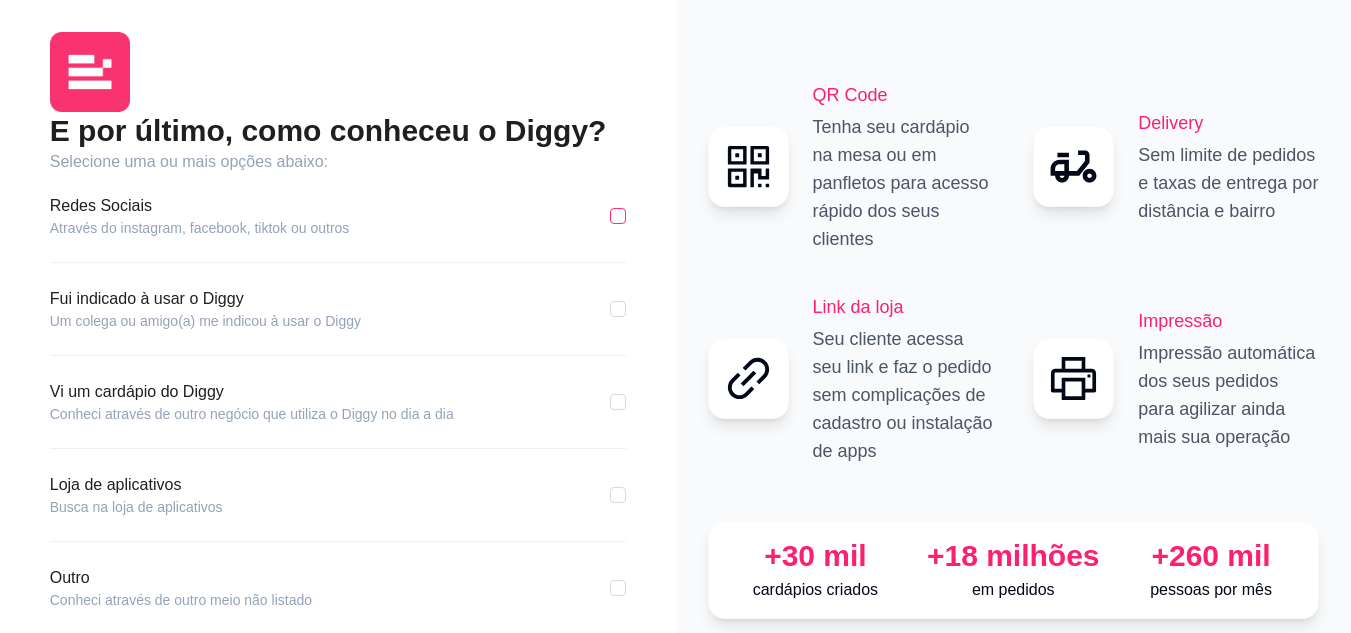 click at bounding box center (618, 216) 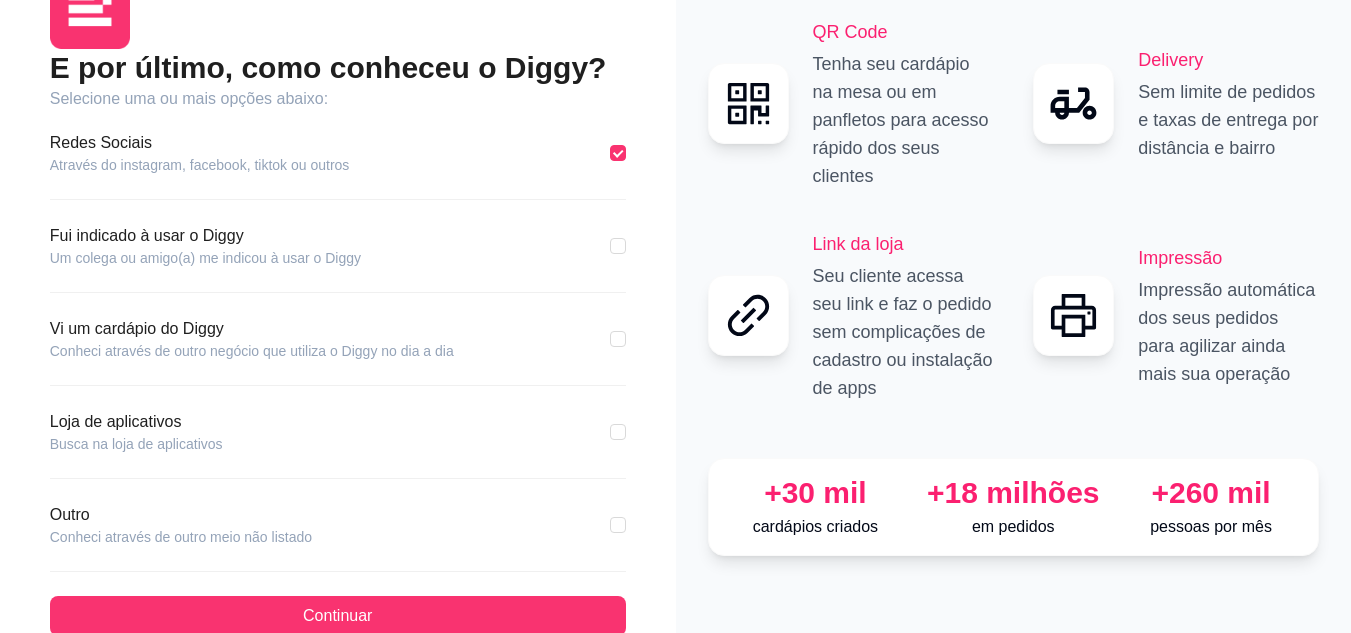 scroll, scrollTop: 98, scrollLeft: 0, axis: vertical 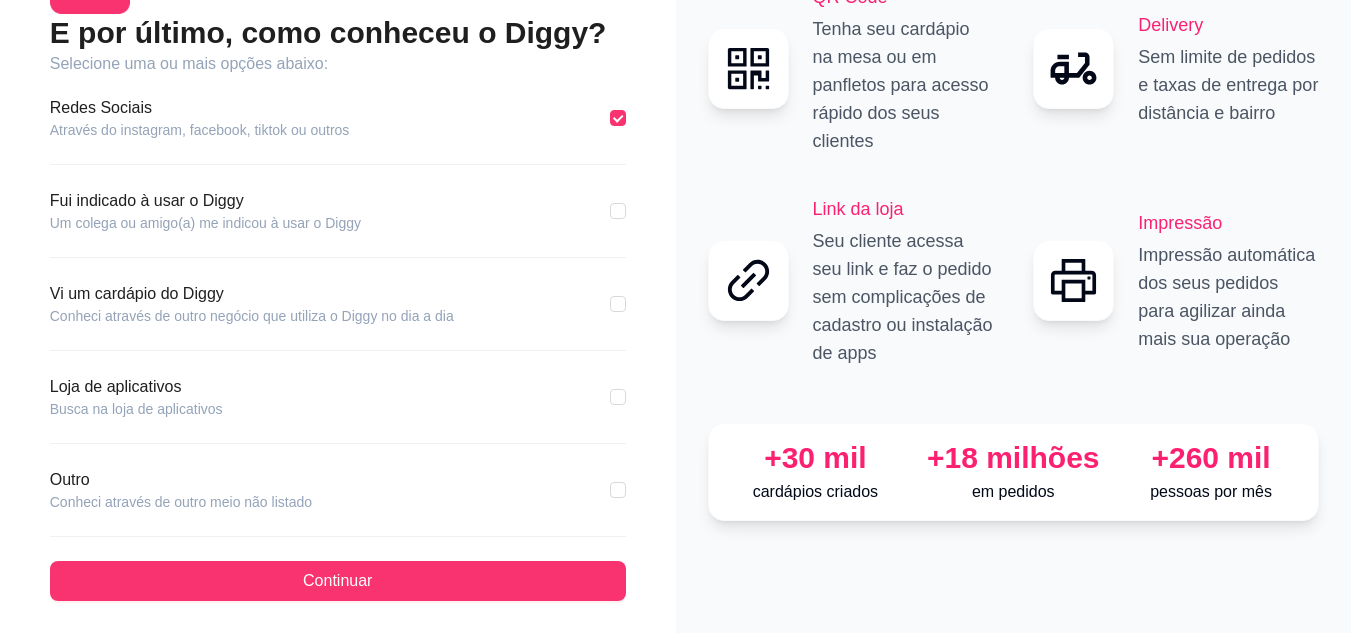 click on "E por último, como conheceu o Diggy? Selecione uma ou mais opções abaixo: Redes Sociais Através do instagram, facebook, tiktok ou outros Fui indicado à usar o Diggy Um colega ou amigo(a) me indicou à usar o Diggy Vi um cardápio do Diggy Conheci através de outro negócio que utiliza o Diggy no dia a dia Loja de aplicativos Busca na loja de aplicativos Outro Conheci através de outro meio não listado Continuar" at bounding box center (338, 307) 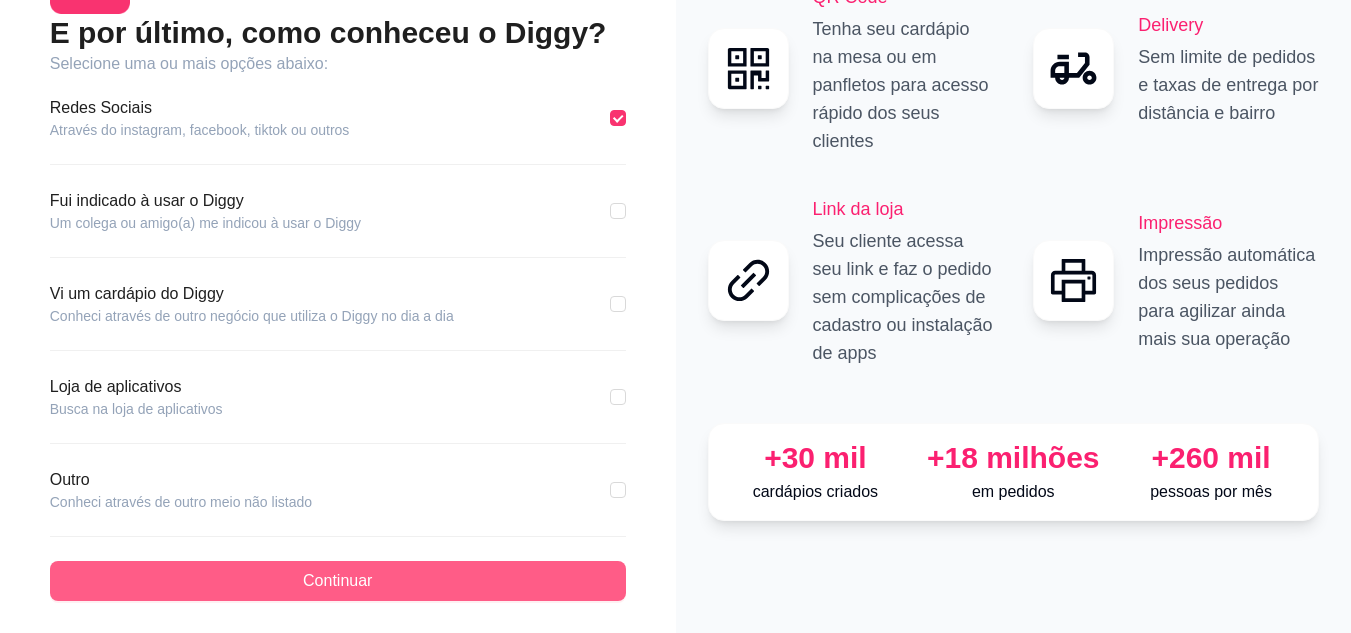 click on "Continuar" at bounding box center [338, 581] 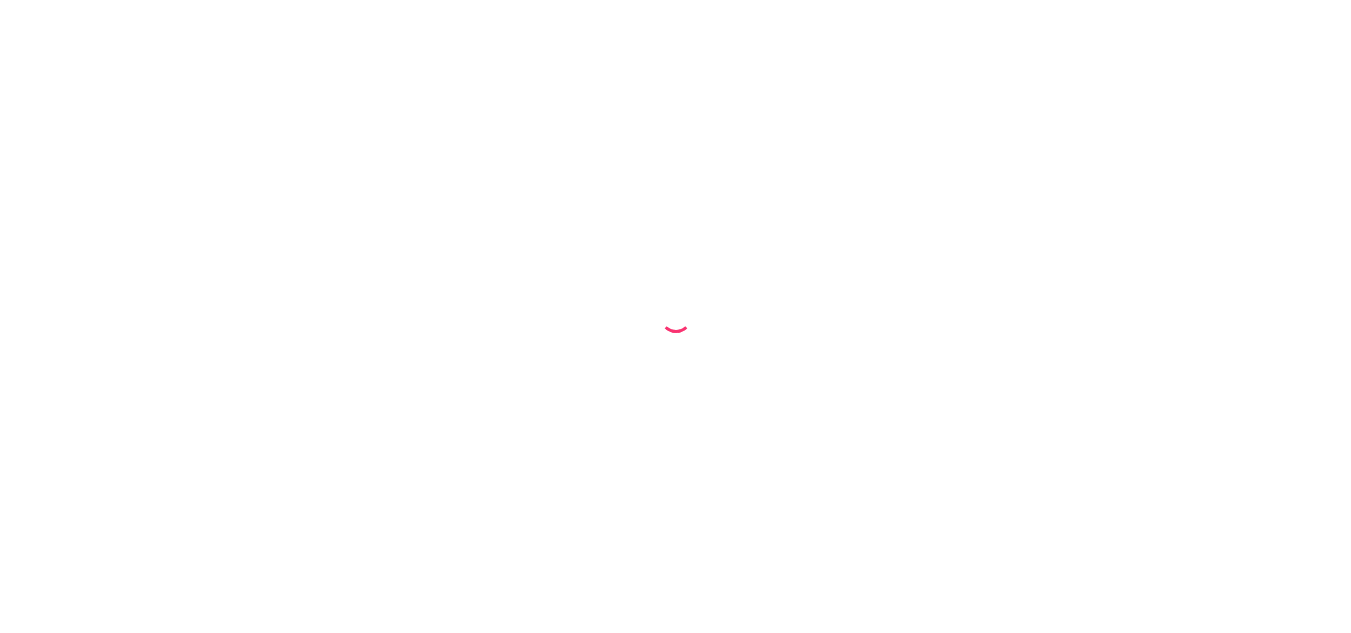 scroll, scrollTop: 0, scrollLeft: 0, axis: both 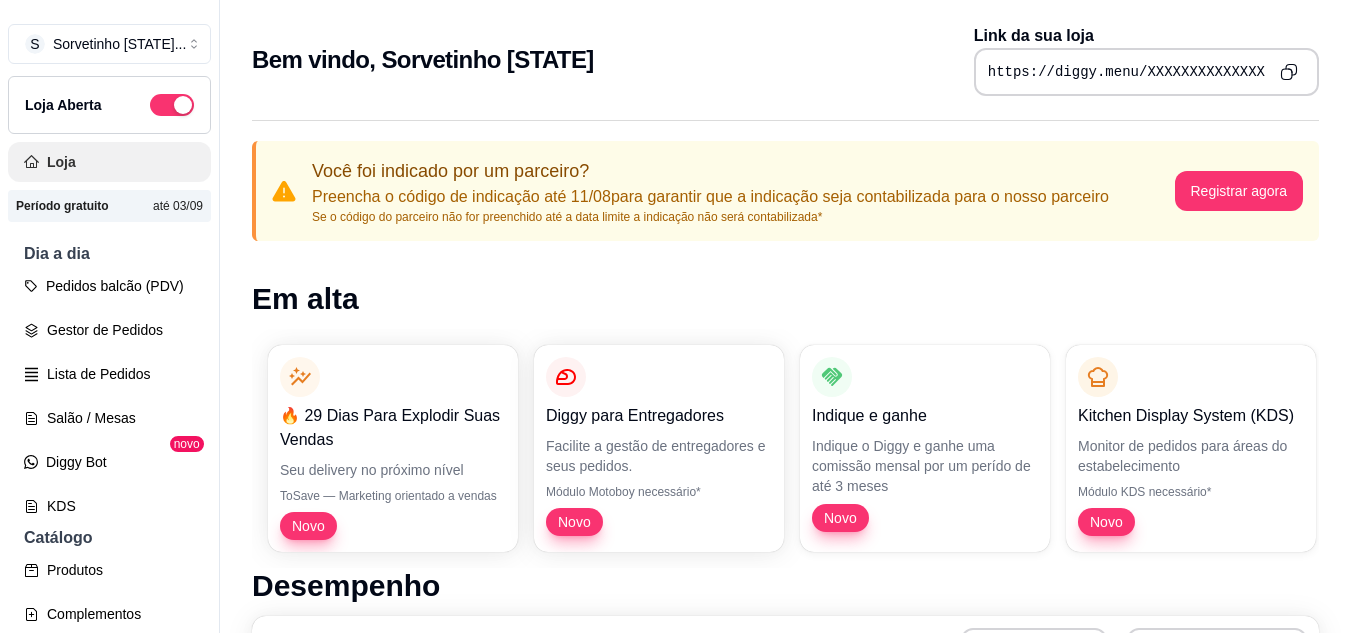 click on "Loja" at bounding box center [109, 162] 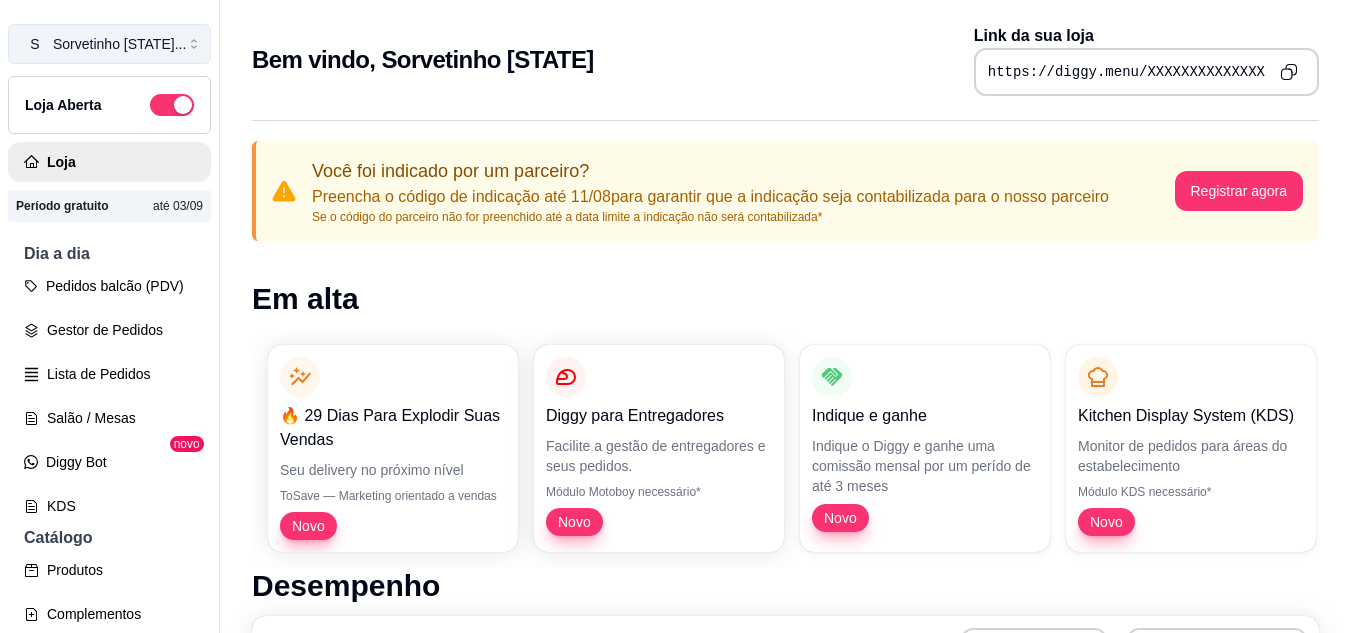 click 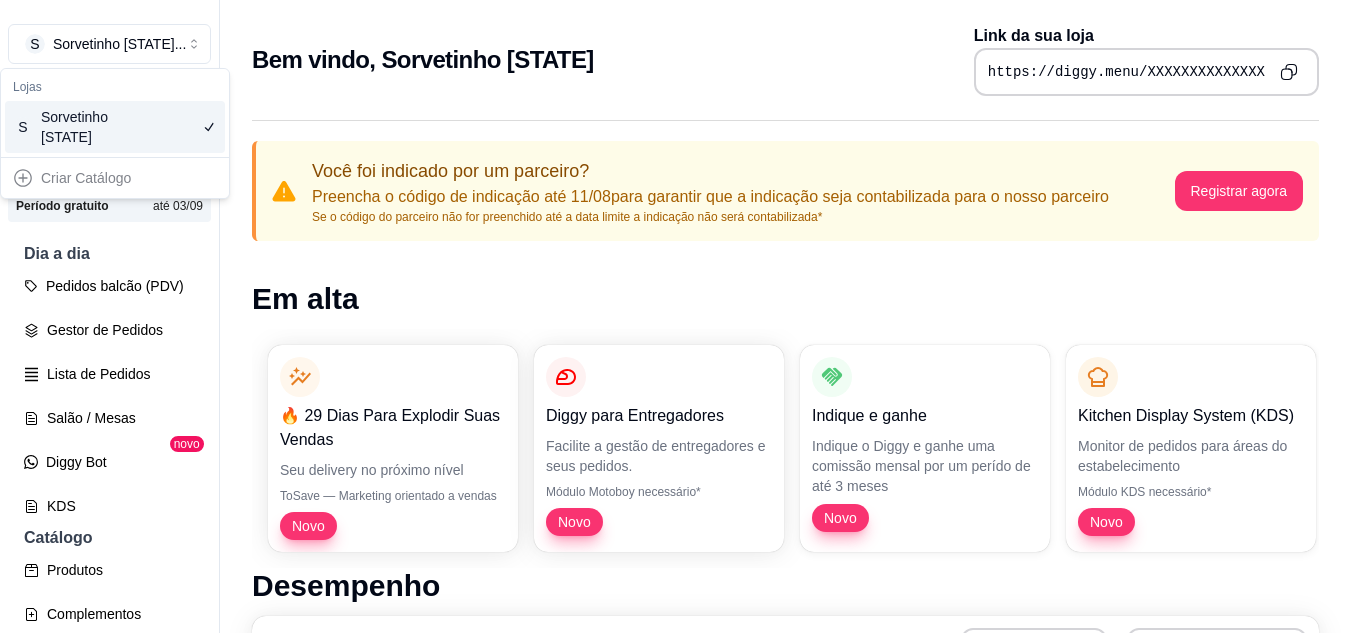 click on "Criar Catálogo" at bounding box center (115, 178) 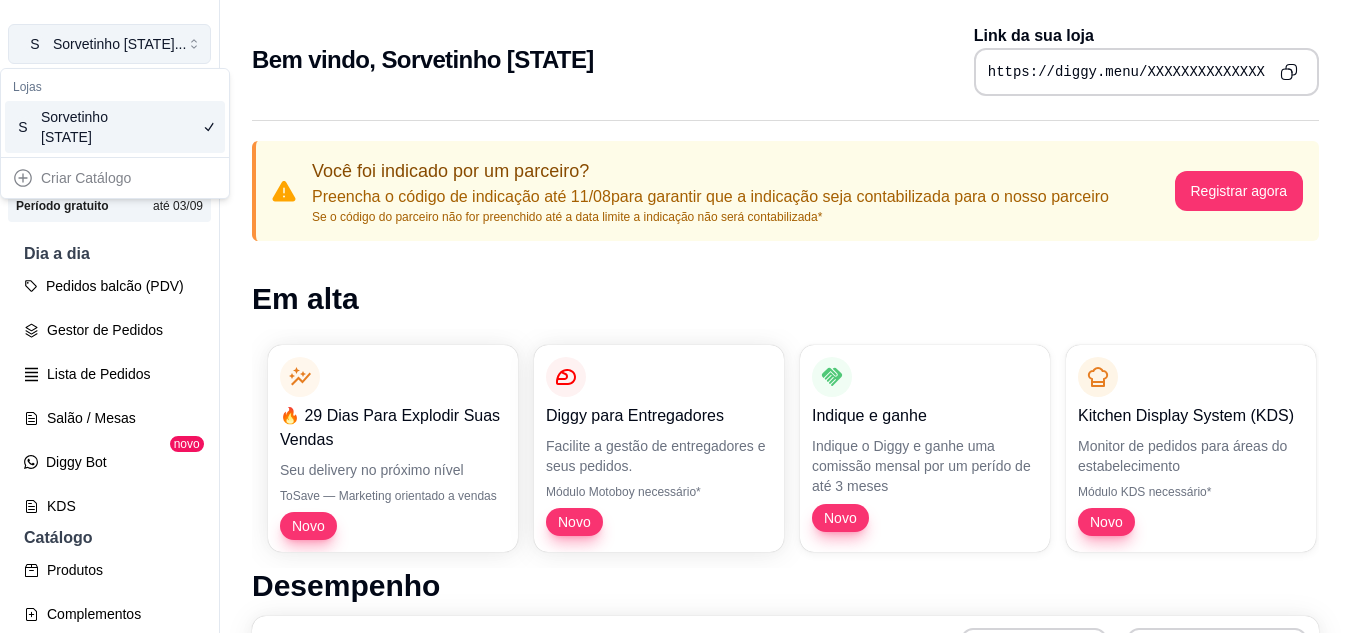 click 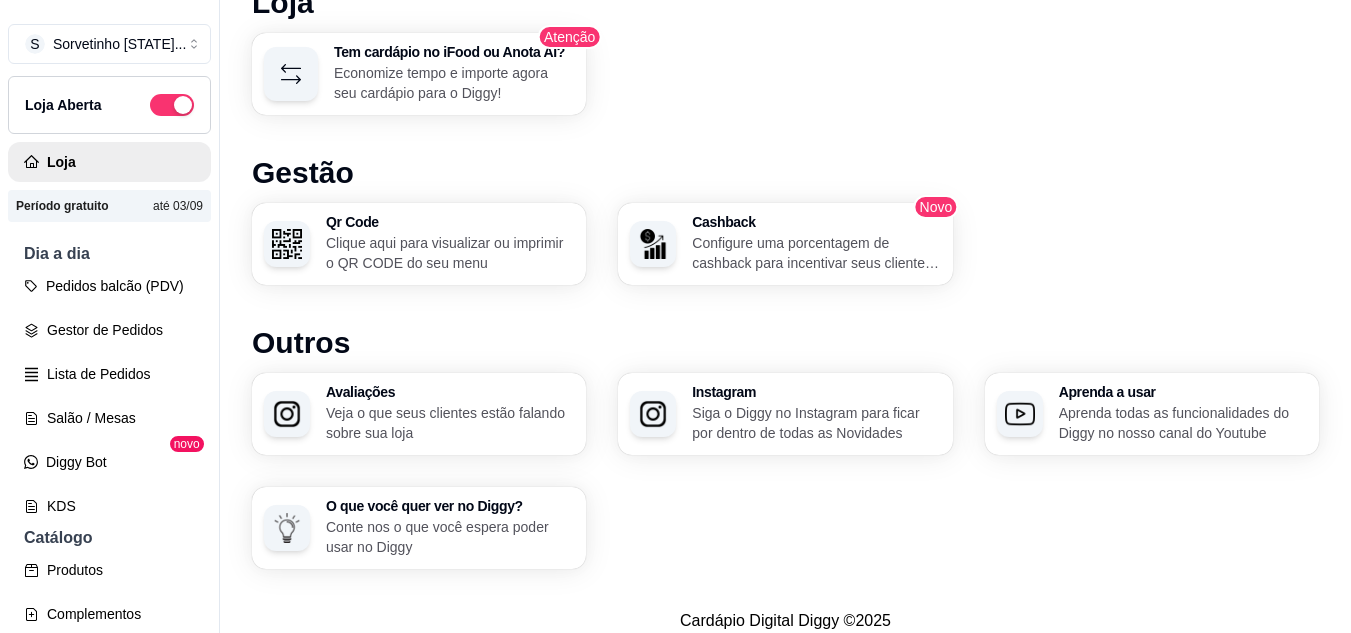 scroll, scrollTop: 1286, scrollLeft: 0, axis: vertical 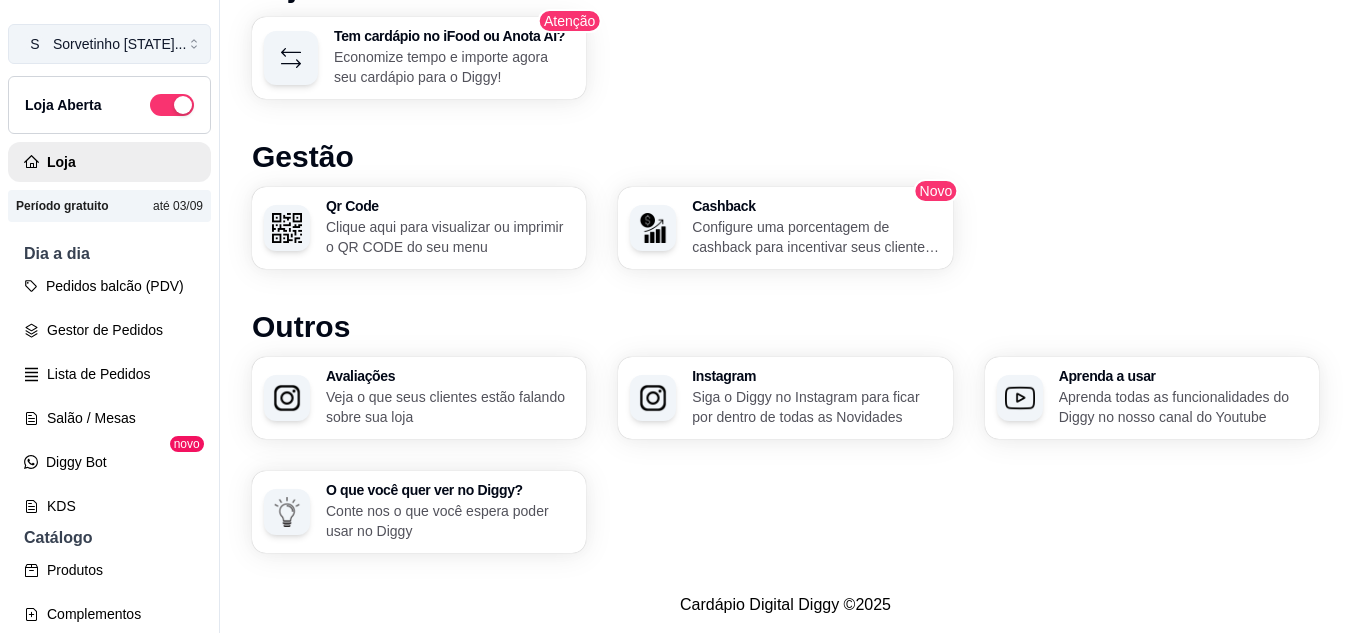 click on "S Sorvetinho [STATE] ..." at bounding box center (109, 44) 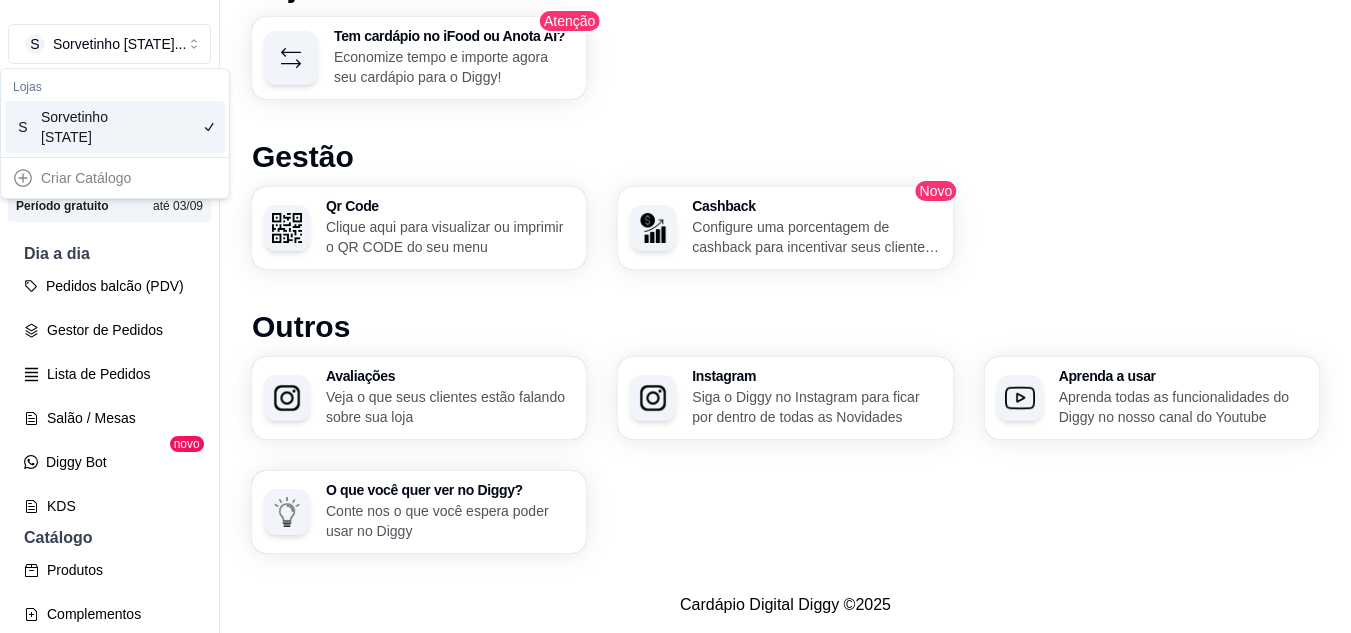 click on "Criar Catálogo" at bounding box center [115, 178] 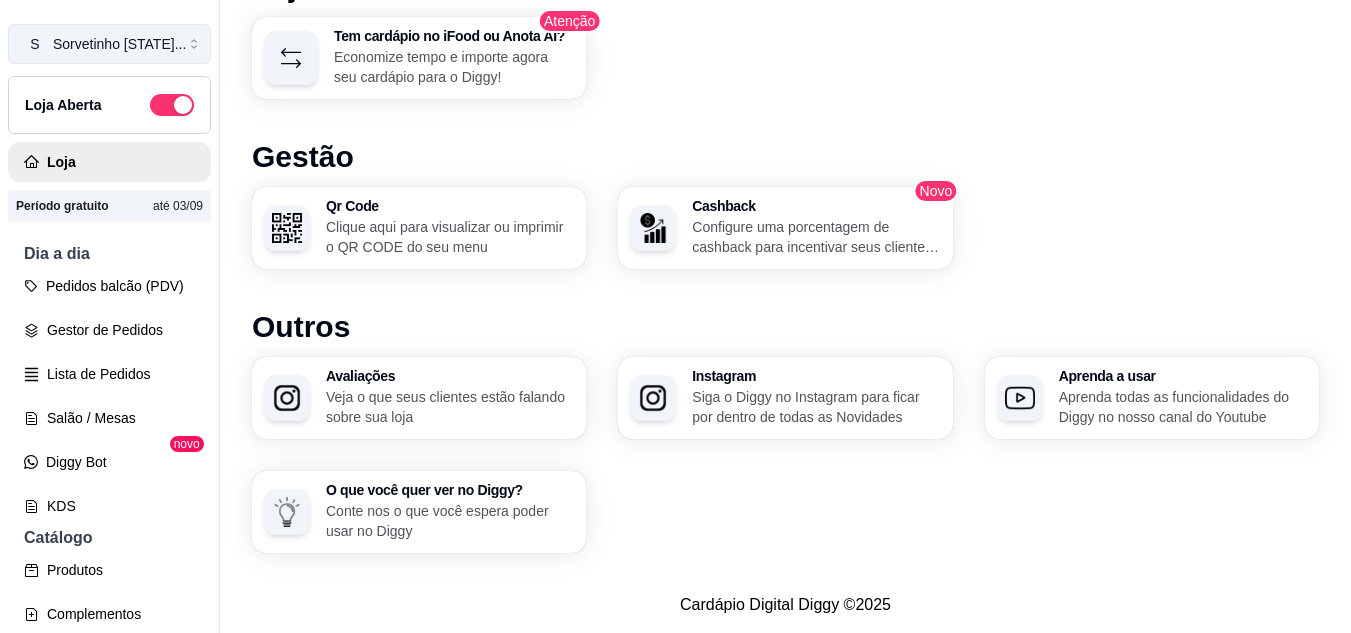 click on "Sorvetinho [STATE] ..." at bounding box center [119, 44] 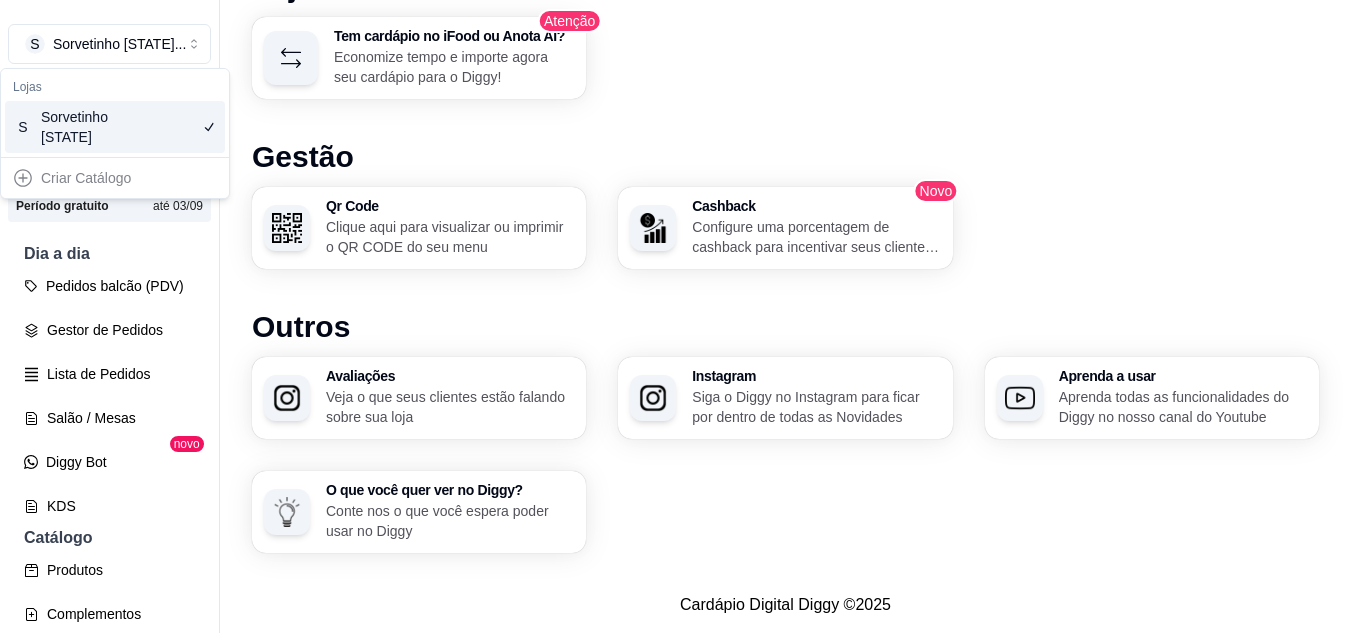 click on "Criar Catálogo" at bounding box center (115, 178) 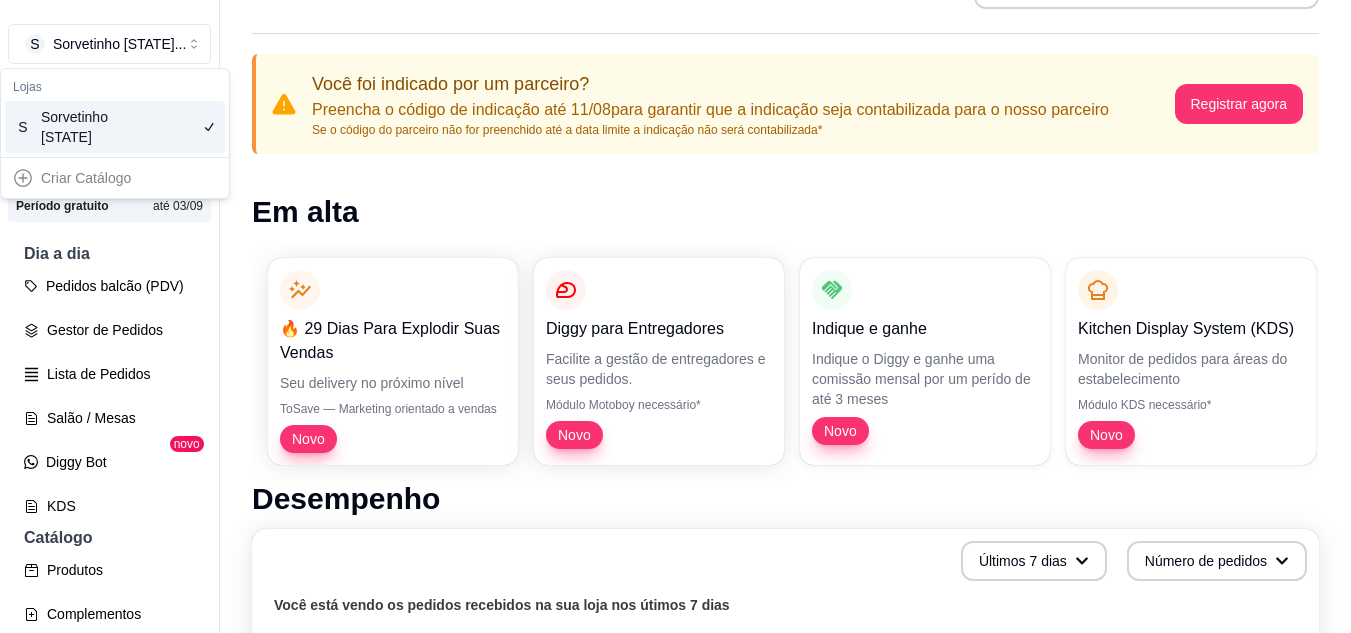 scroll, scrollTop: 86, scrollLeft: 0, axis: vertical 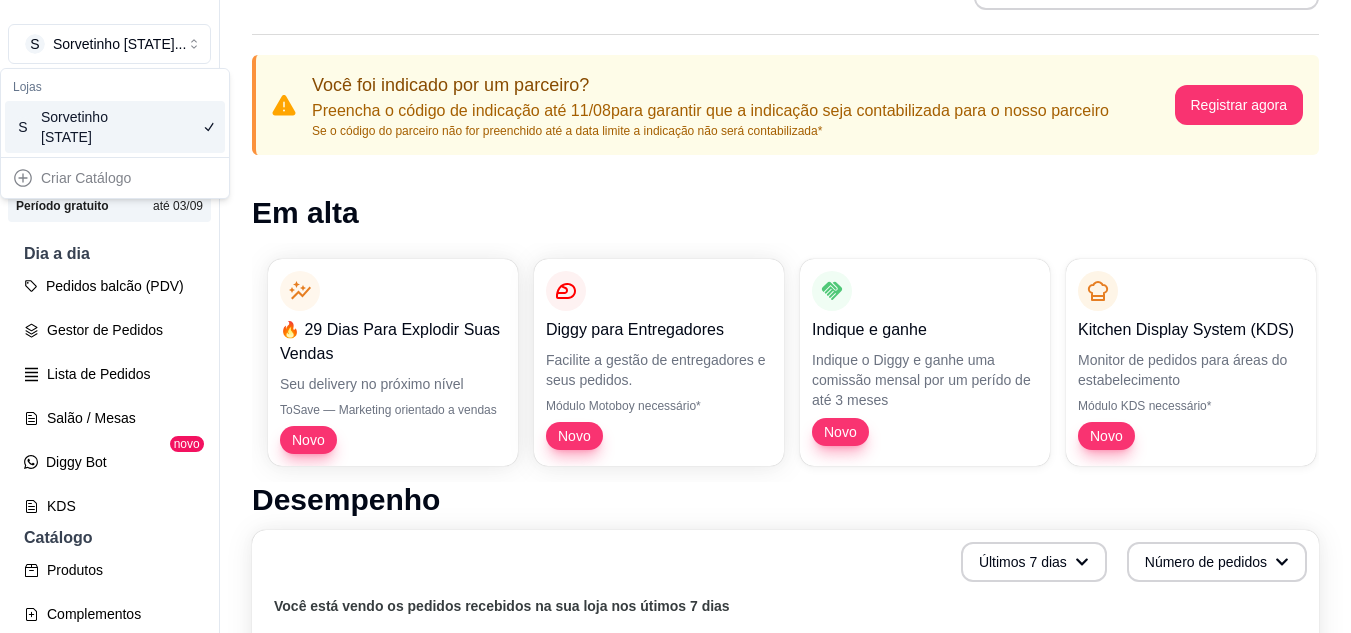 click on "Criar Catálogo" at bounding box center [115, 178] 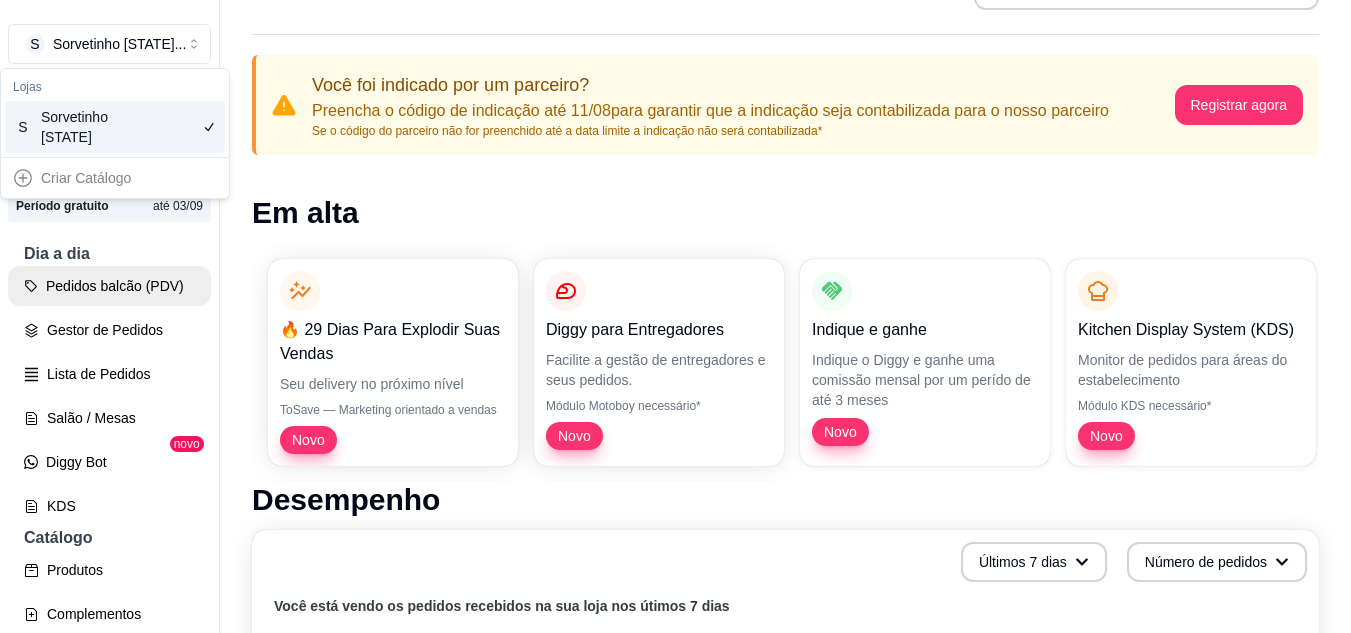 click on "Pedidos balcão (PDV)" at bounding box center (109, 286) 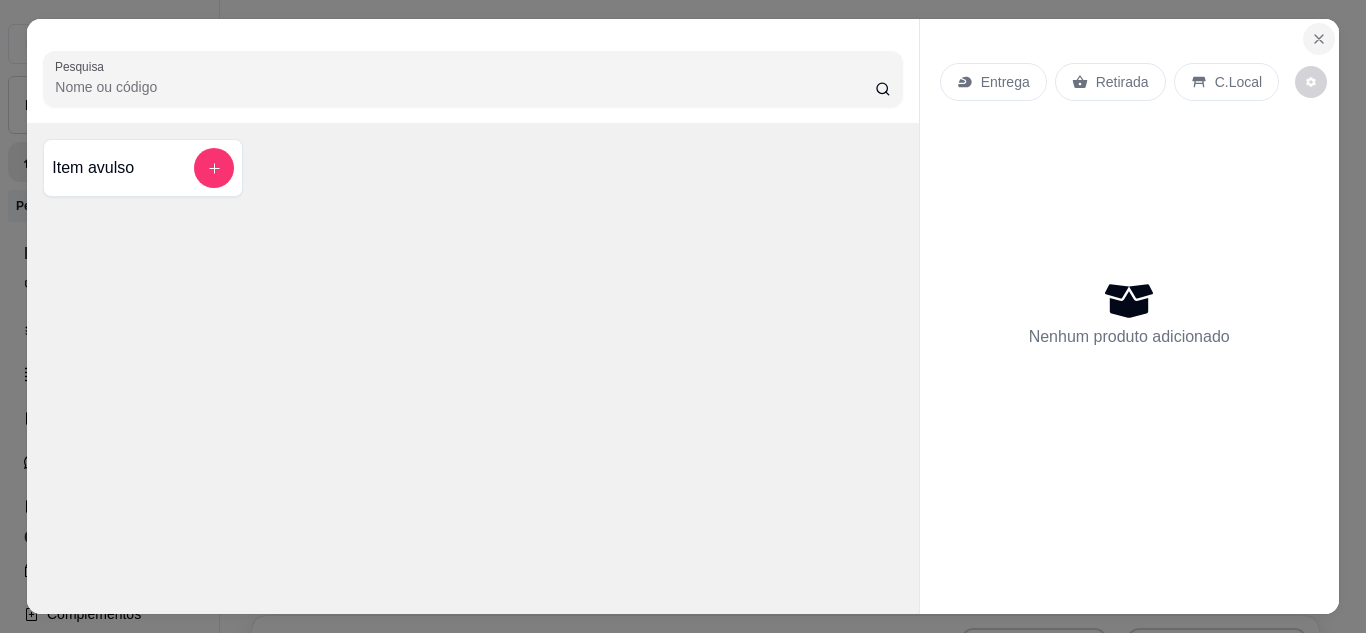 click at bounding box center [1319, 39] 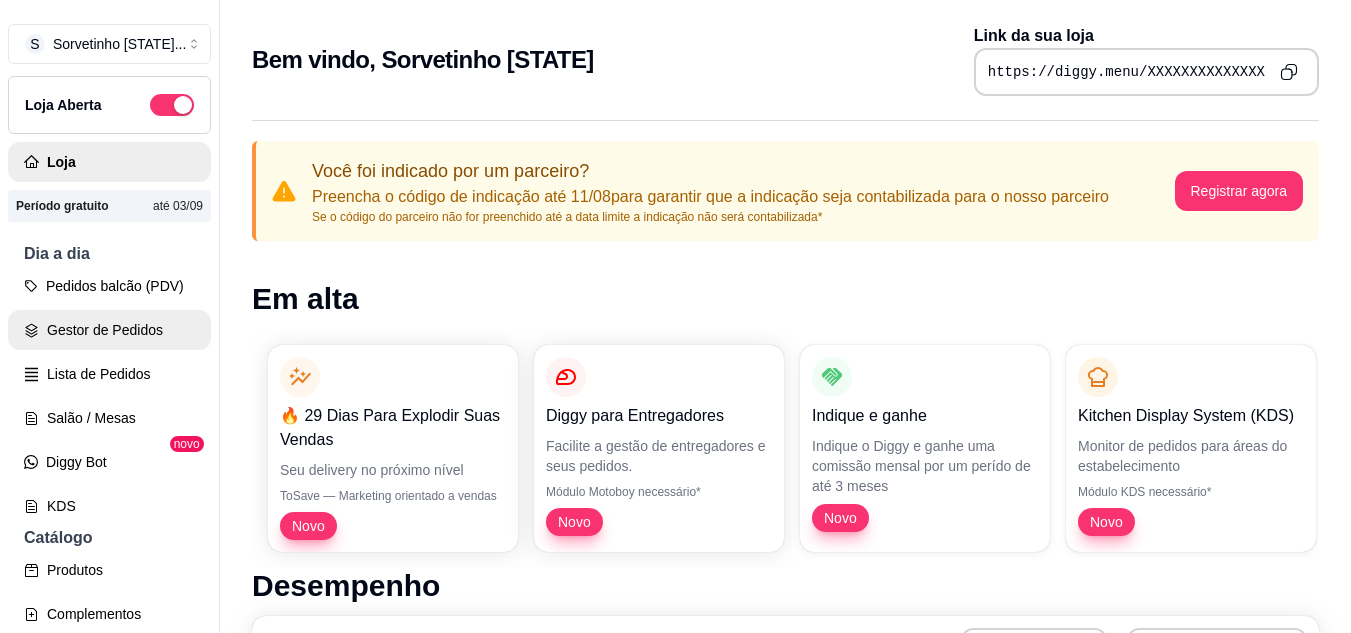 click on "Gestor de Pedidos" at bounding box center [109, 330] 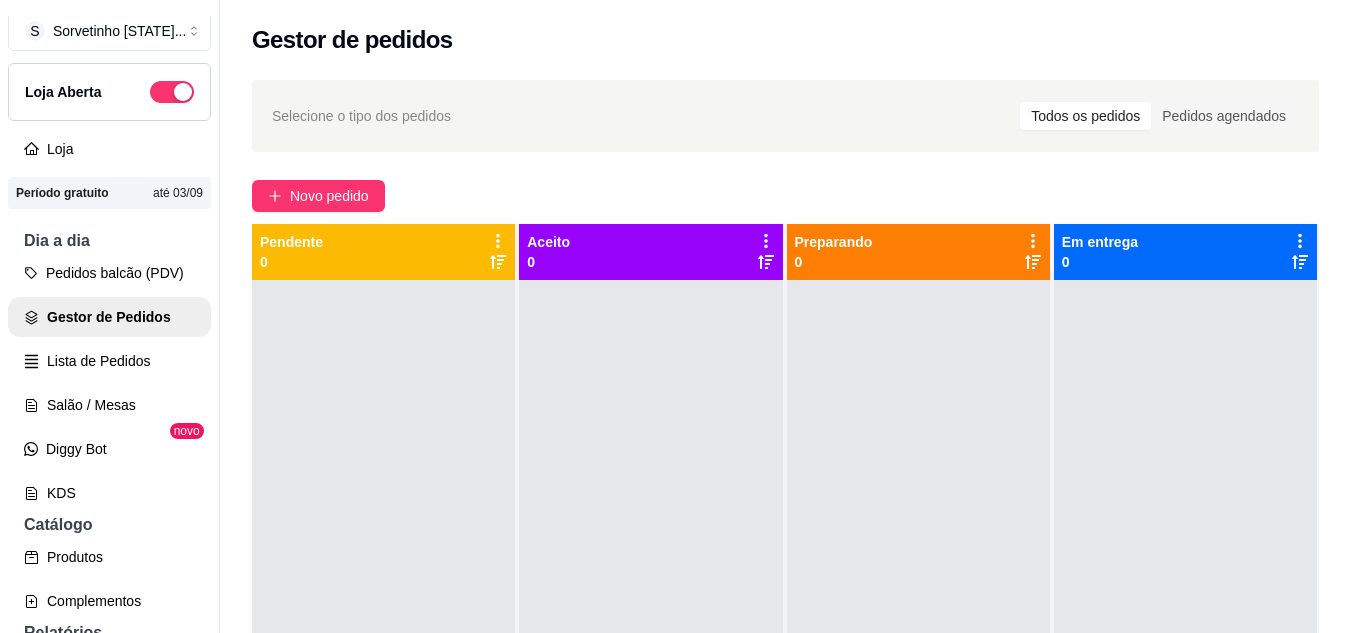 scroll, scrollTop: 0, scrollLeft: 0, axis: both 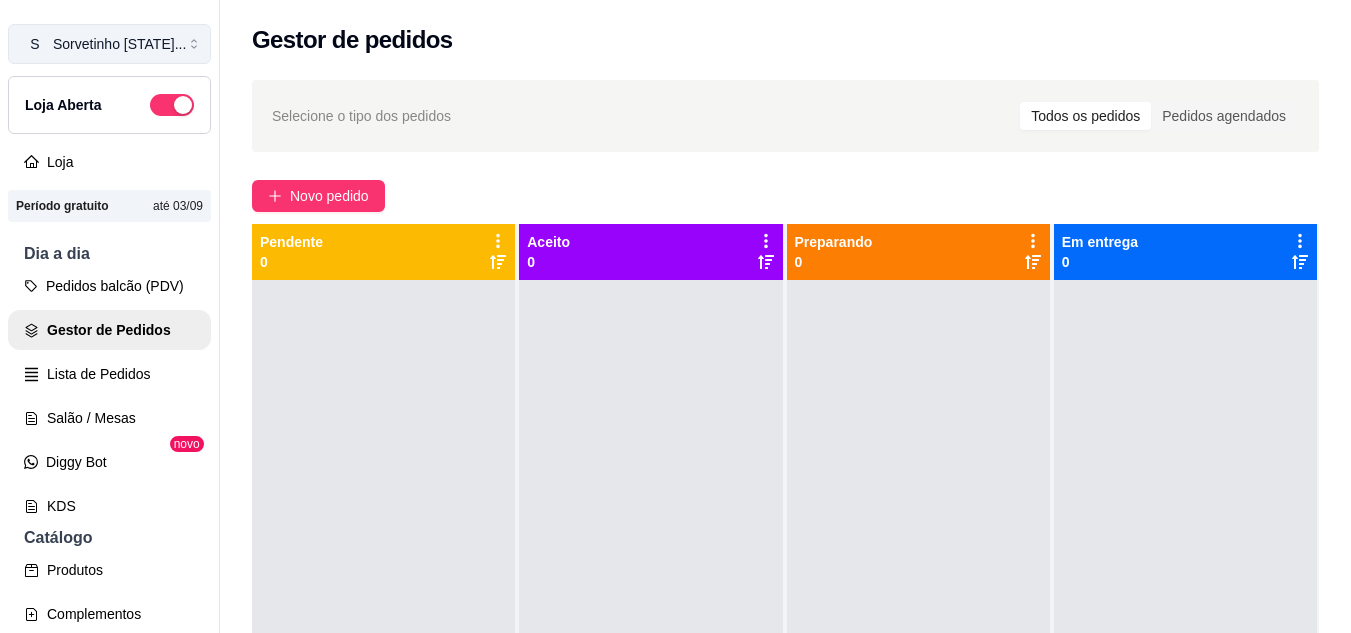 click on "S Sorvetinho [STATE] ..." at bounding box center [109, 44] 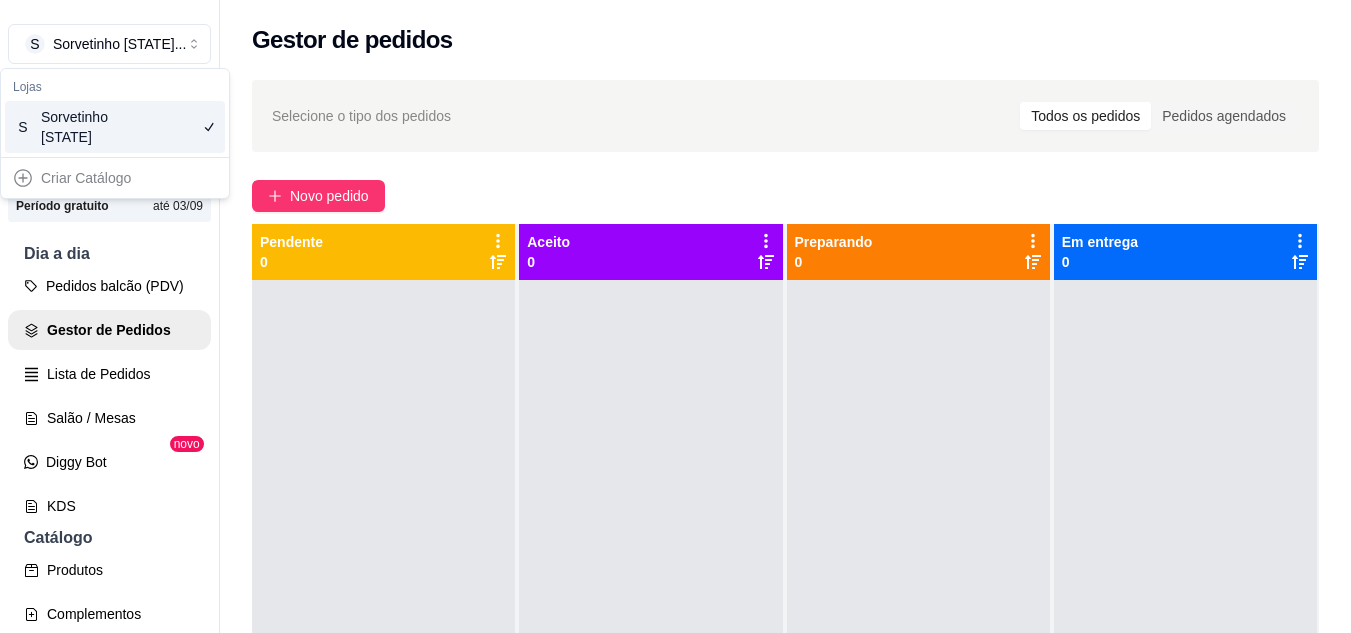 click on "Criar Catálogo" at bounding box center [115, 178] 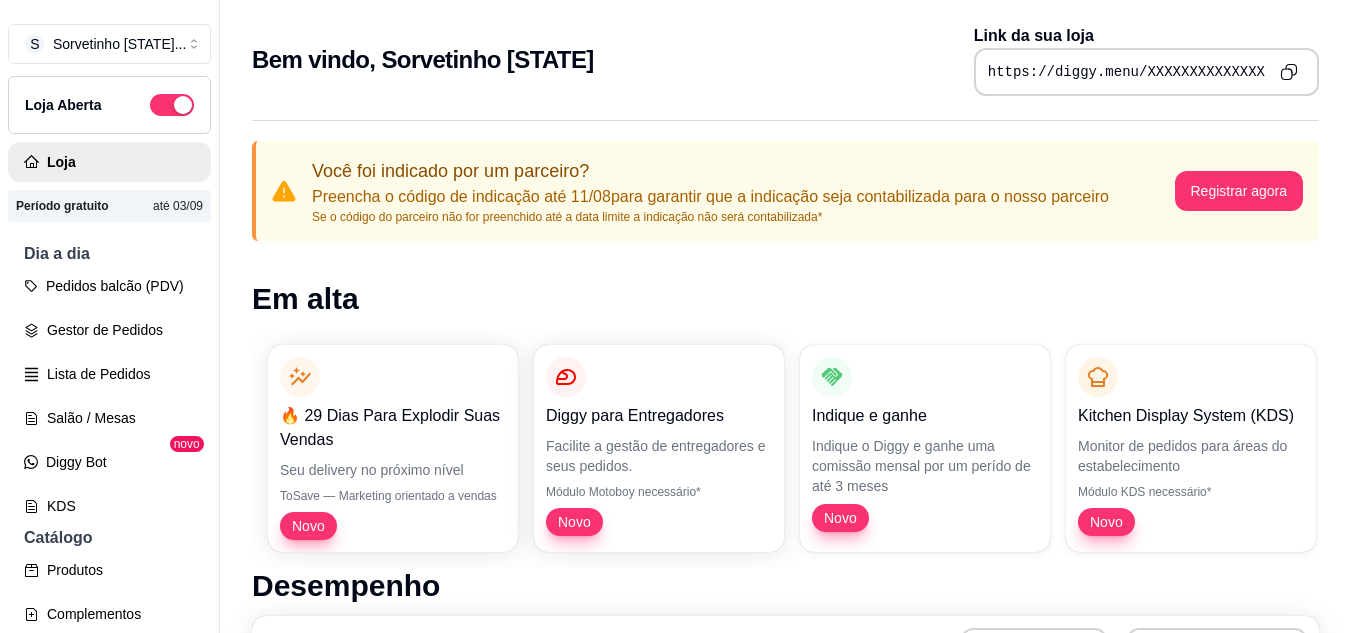 click on "Bem vindo, Sorvetinho [STATE] Link da sua loja https://diggy.menu/XXXXXXXXXXXXXX" at bounding box center [785, 60] 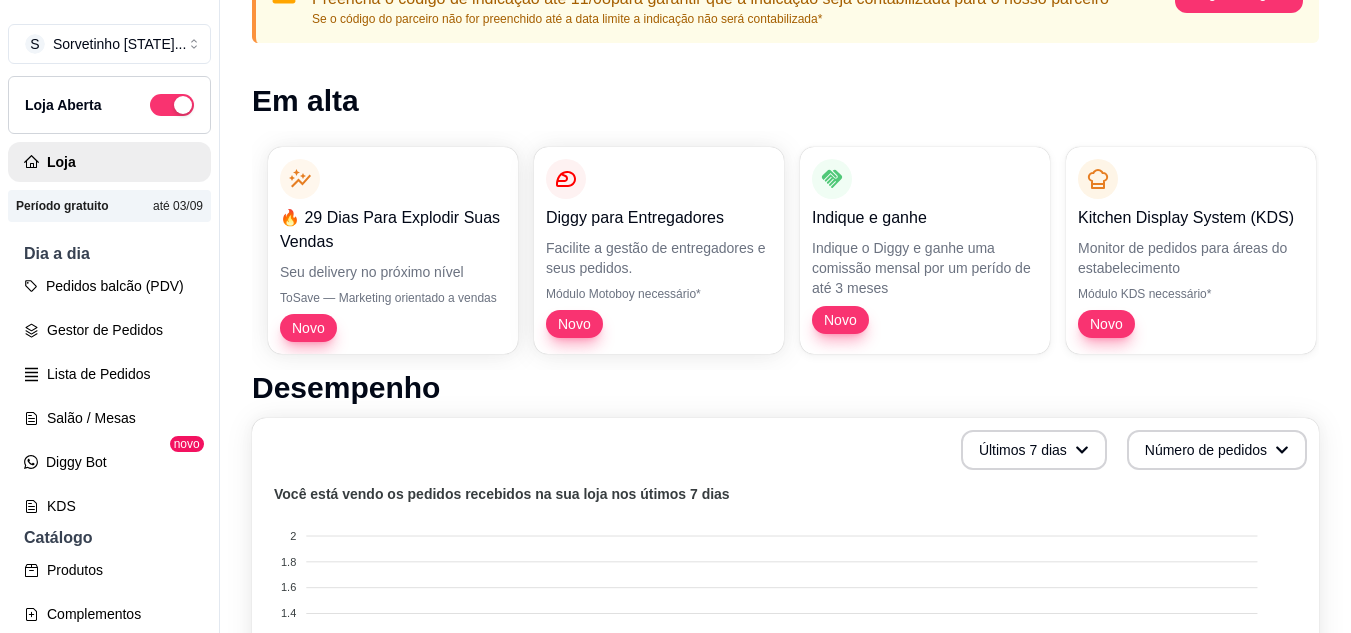 scroll, scrollTop: 200, scrollLeft: 0, axis: vertical 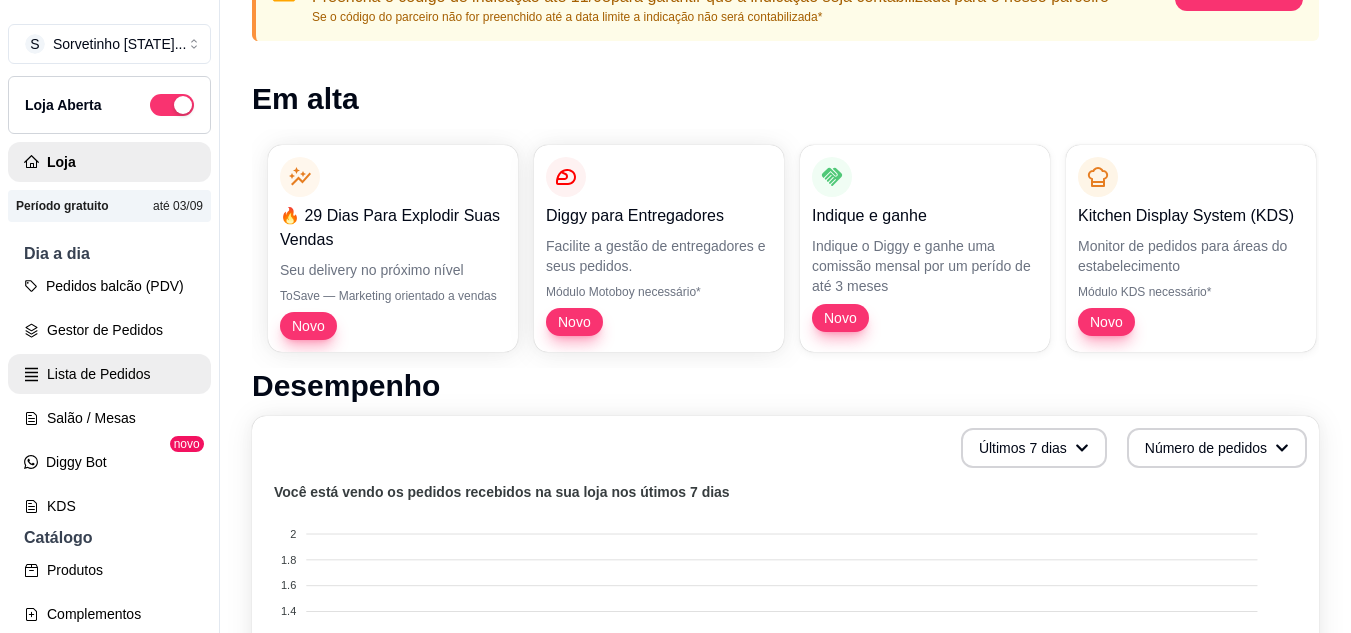 click on "Lista de Pedidos" at bounding box center [109, 374] 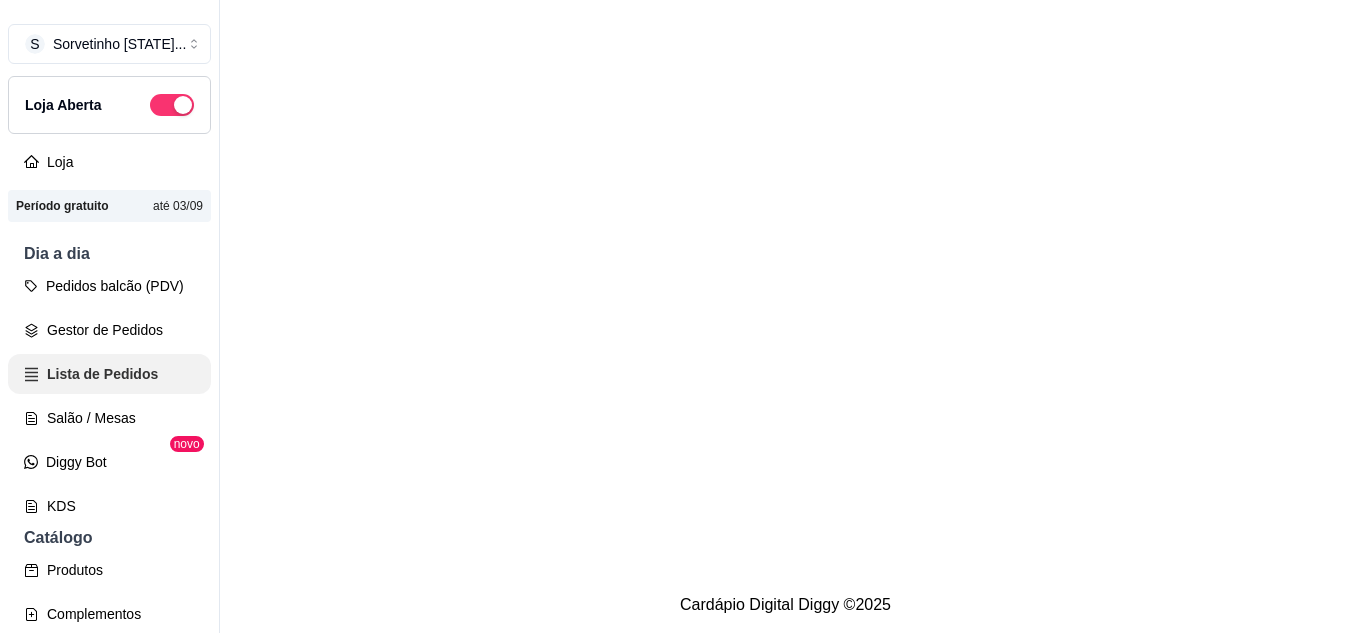 scroll, scrollTop: 0, scrollLeft: 0, axis: both 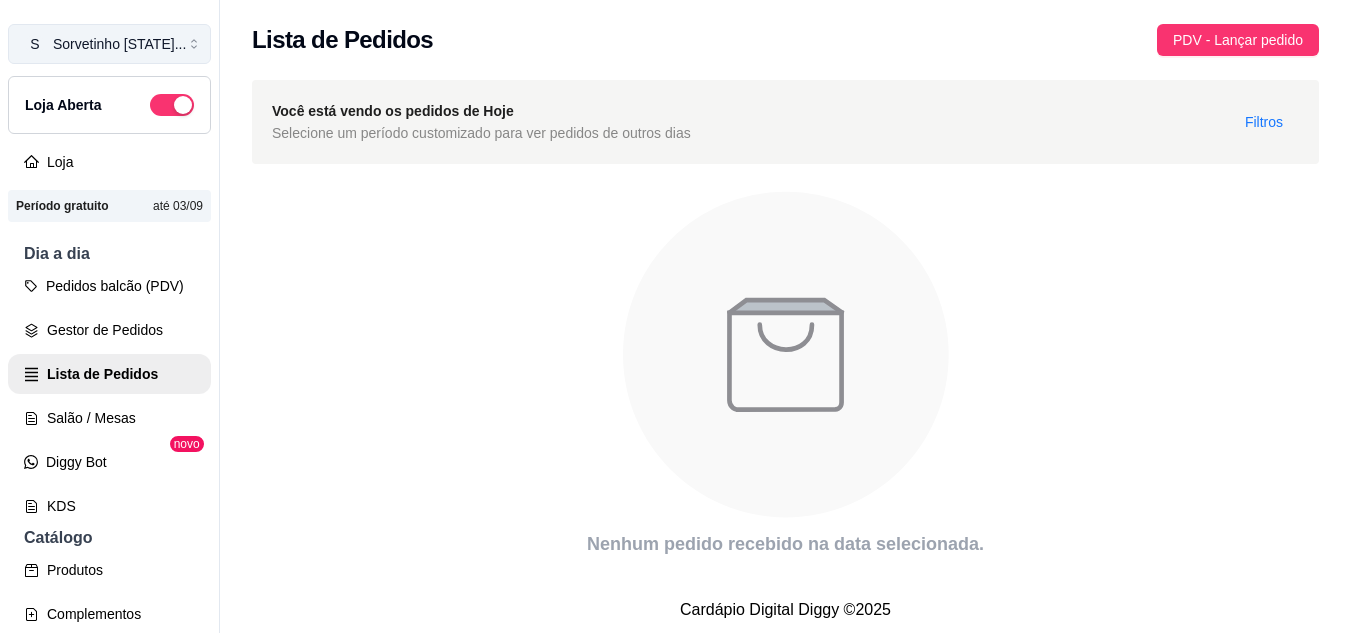 click on "Sorvetinho [STATE] ..." at bounding box center (119, 44) 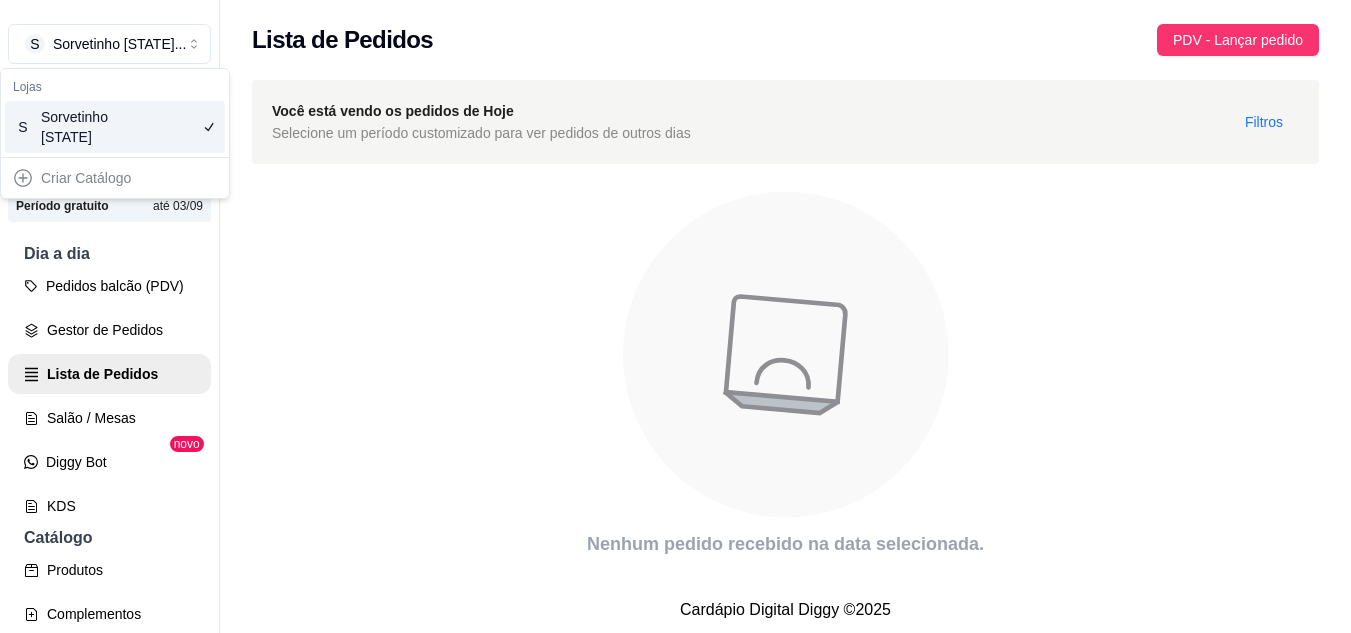 click on "S Sorvetinho [STATE]" at bounding box center (115, 127) 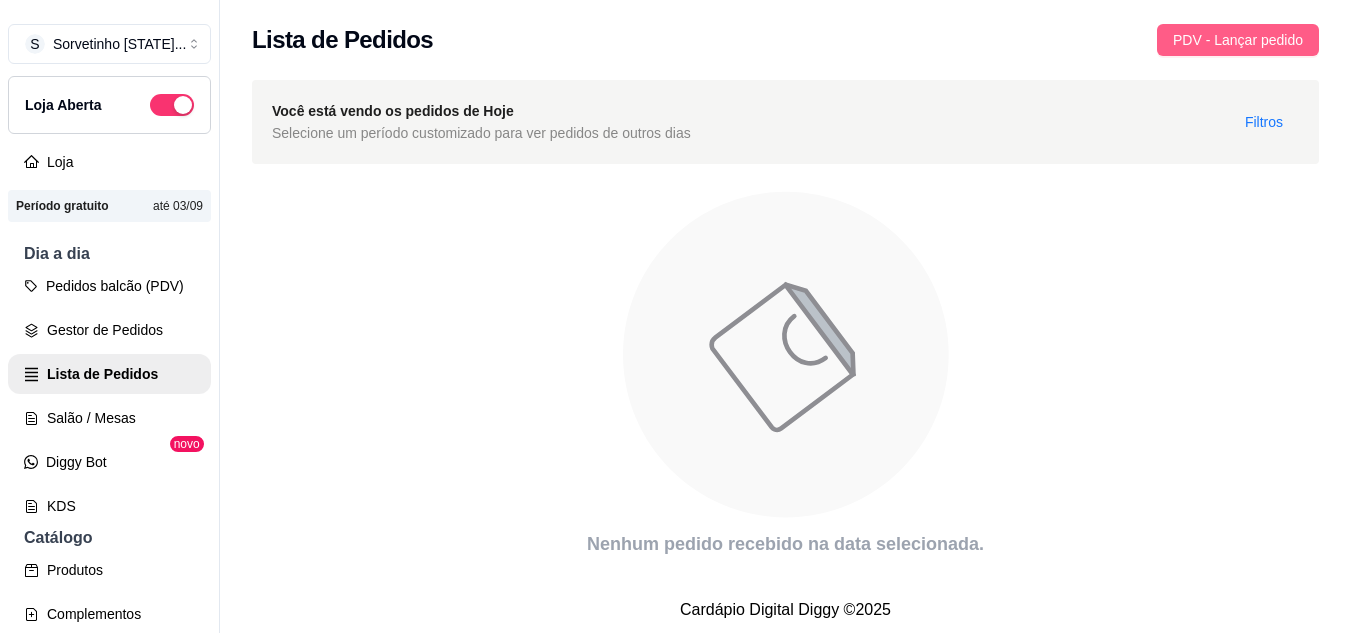 click on "PDV - Lançar pedido" at bounding box center (1238, 40) 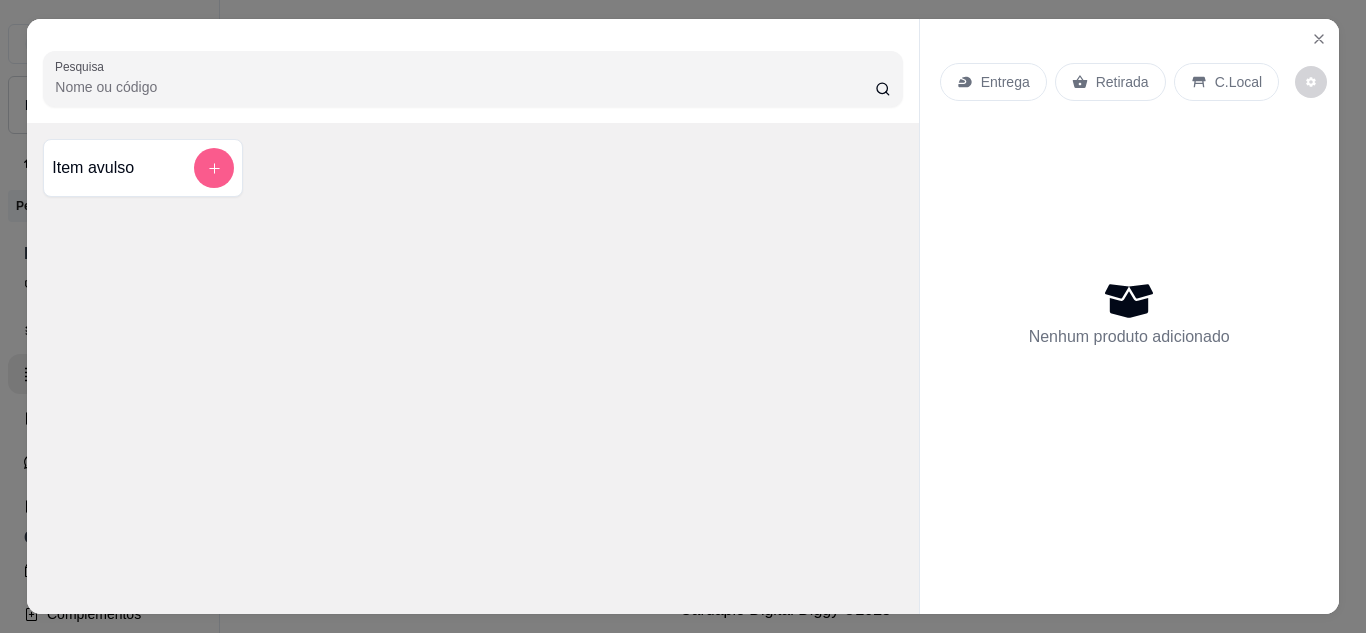 click at bounding box center (214, 168) 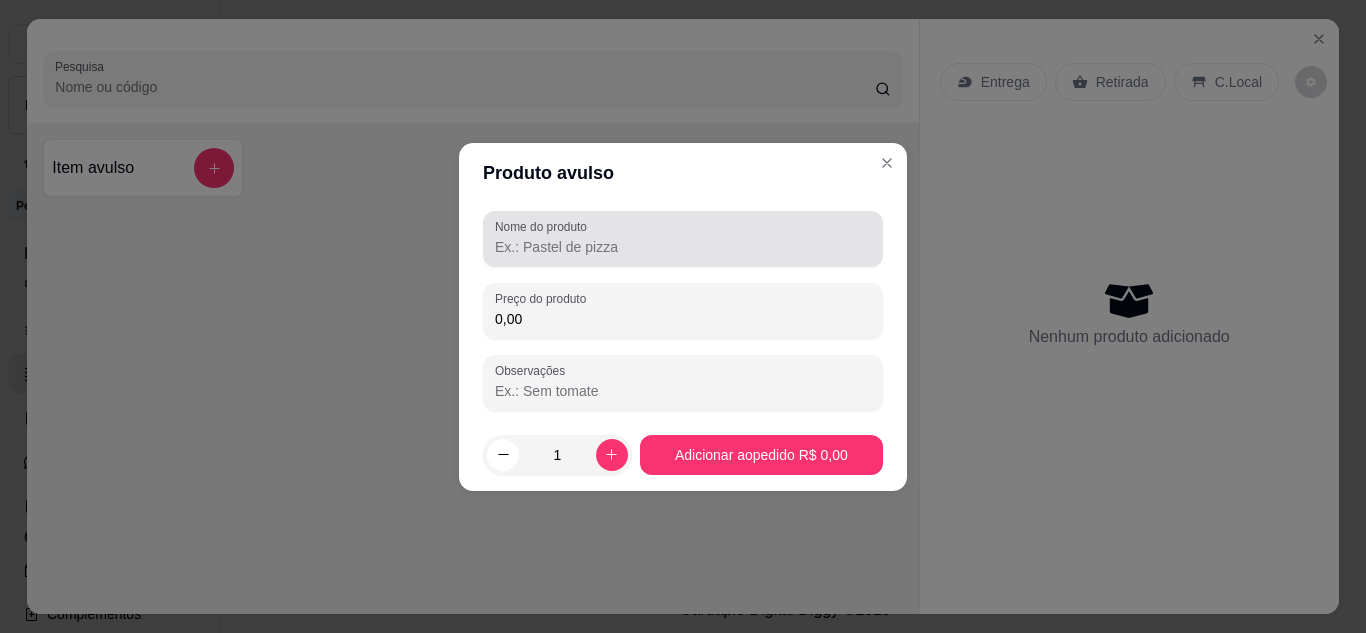 click on "Nome do produto" at bounding box center (683, 247) 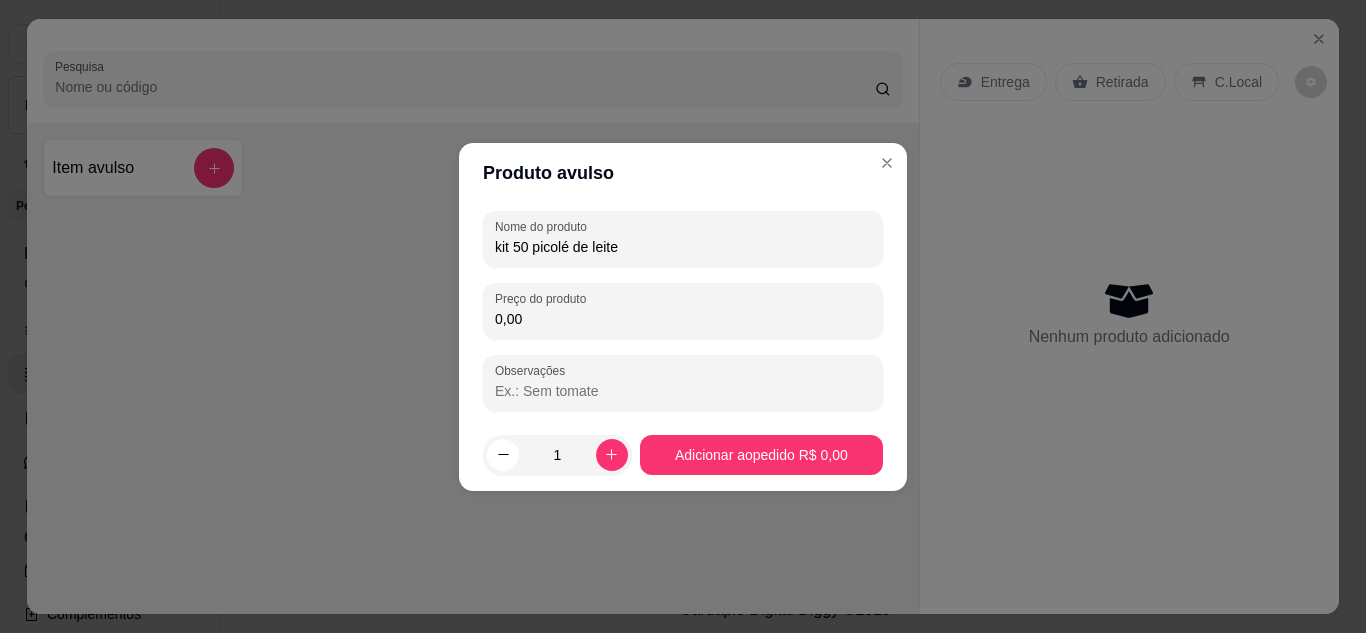 click on "kit 50 picolé de leite" at bounding box center [683, 247] 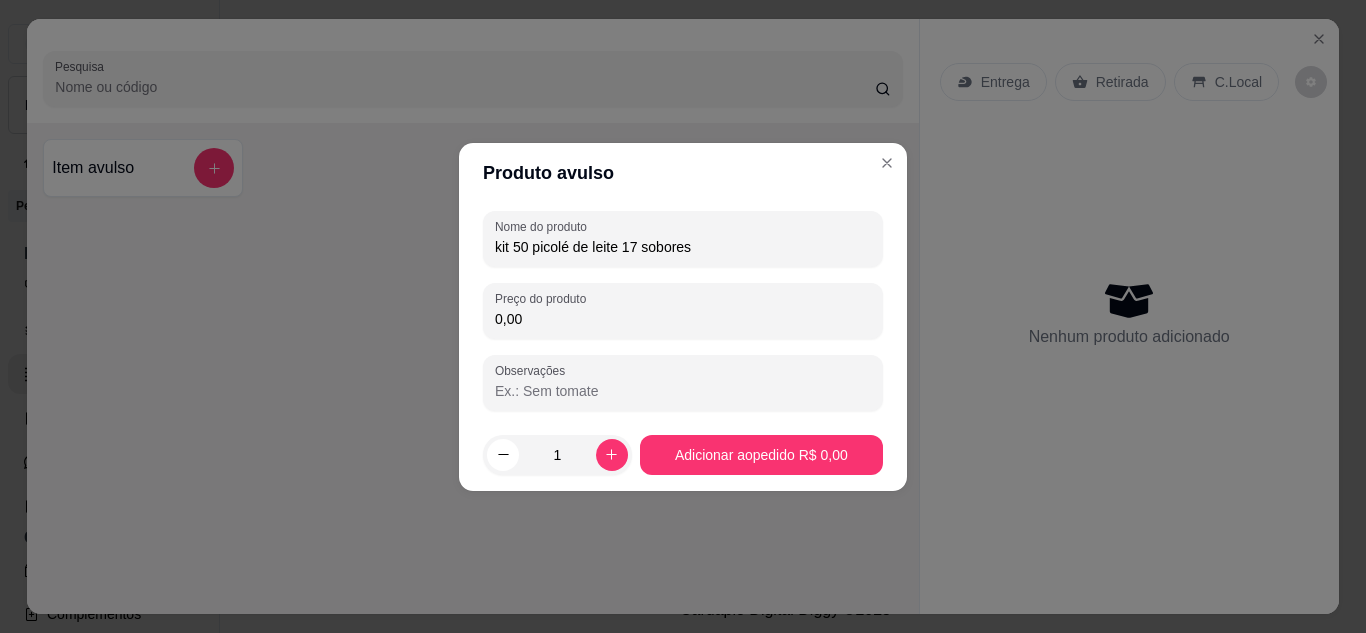 drag, startPoint x: 697, startPoint y: 243, endPoint x: 680, endPoint y: 244, distance: 17.029387 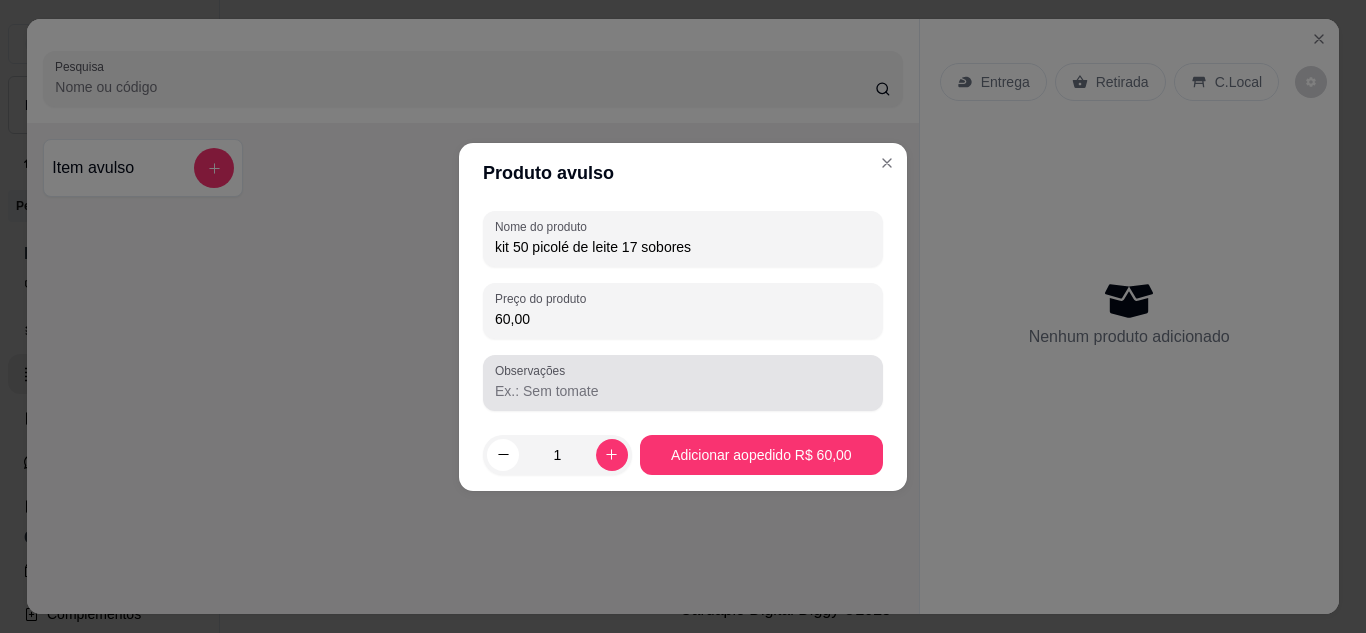 type on "60,00" 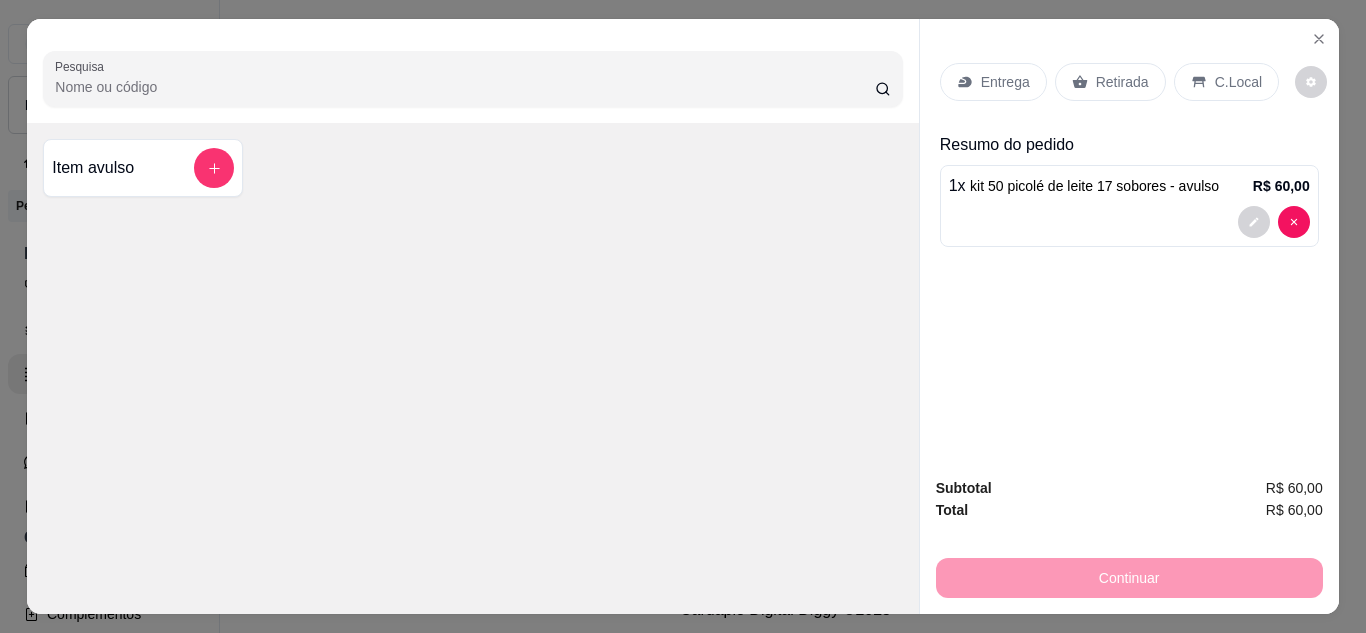 click on "Continuar" at bounding box center [1129, 575] 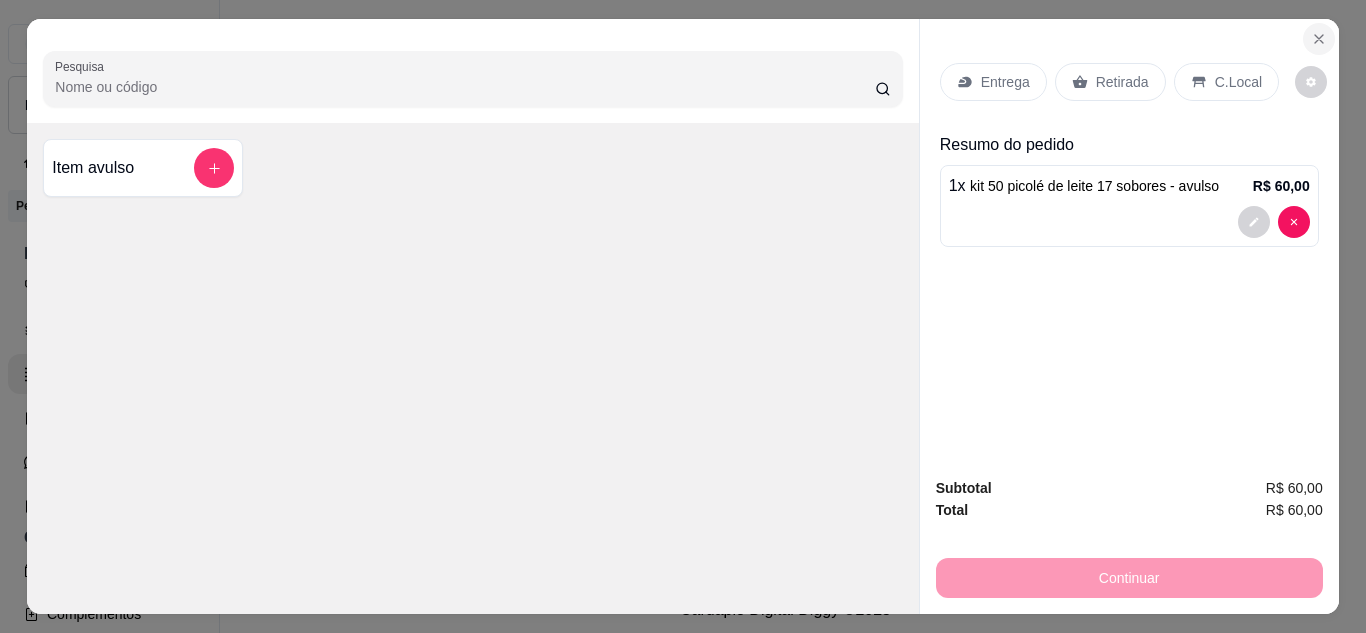 click 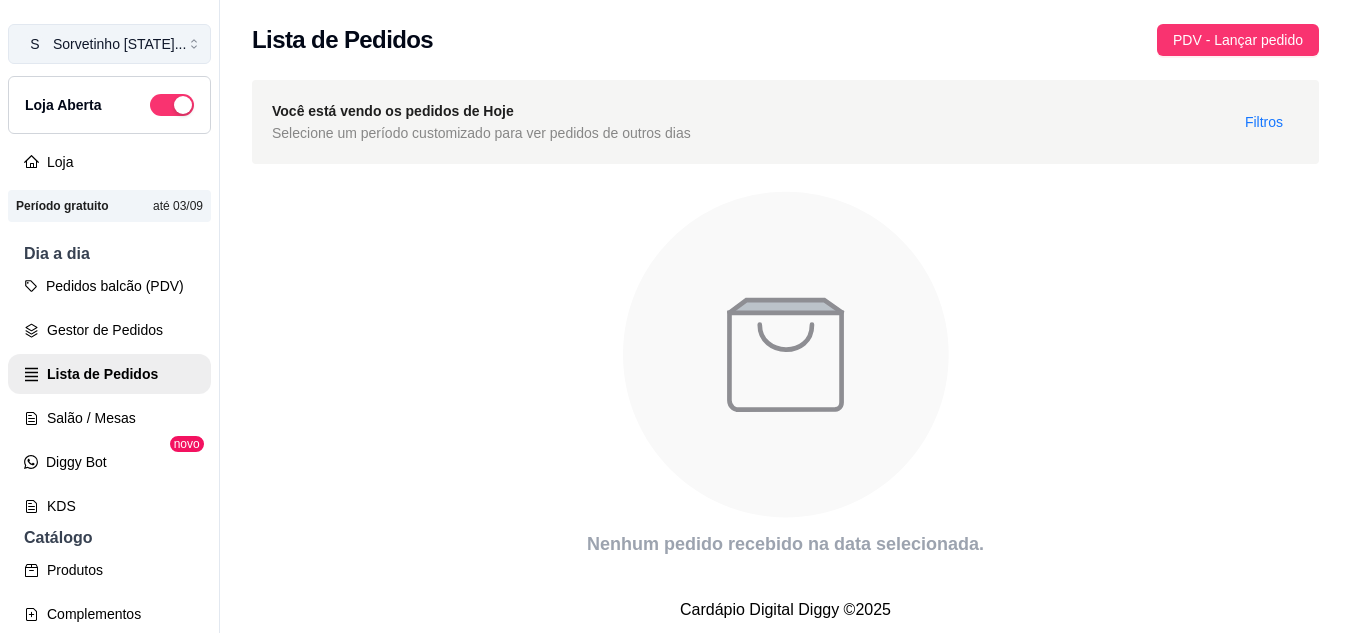 click on "Sorvetinho [STATE] ..." at bounding box center (119, 44) 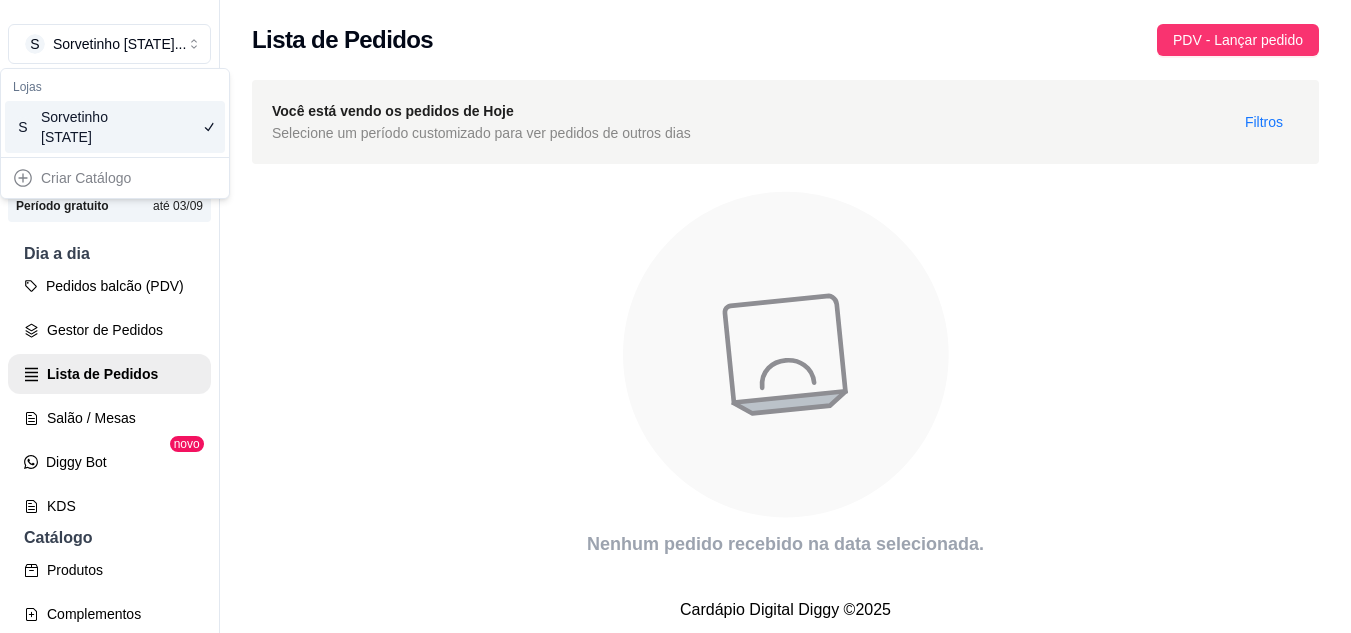 click on "Criar Catálogo" at bounding box center [115, 178] 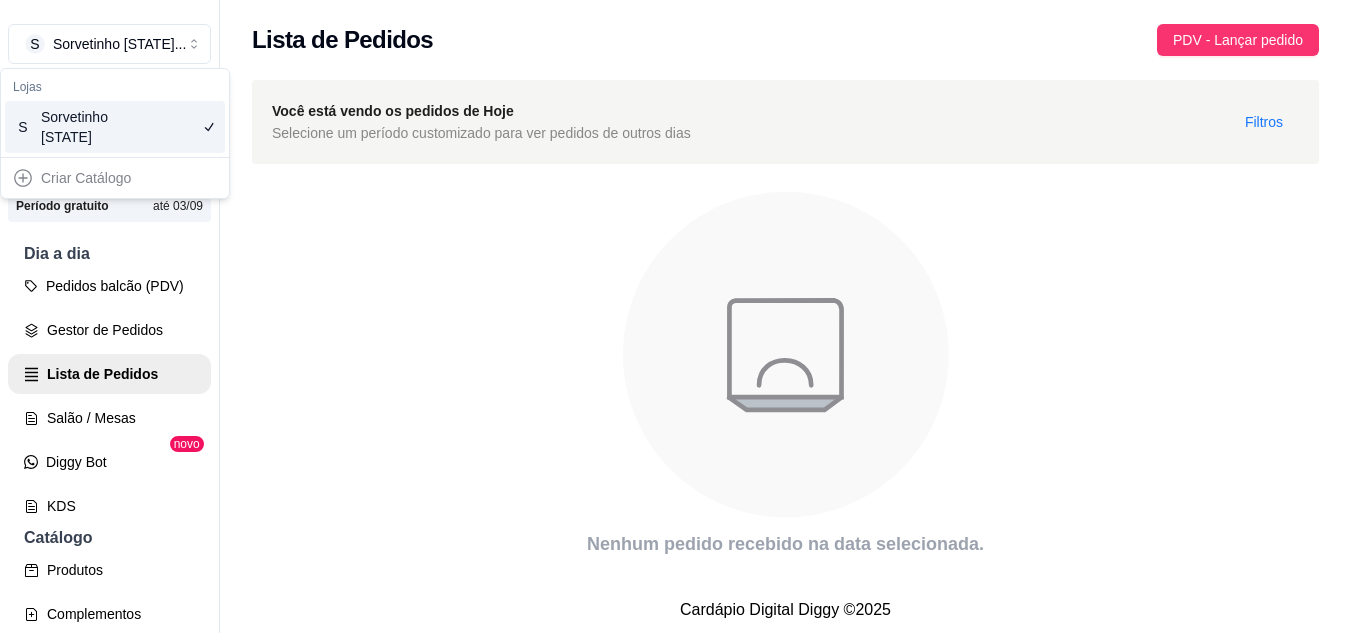 click on "Criar Catálogo" at bounding box center (115, 178) 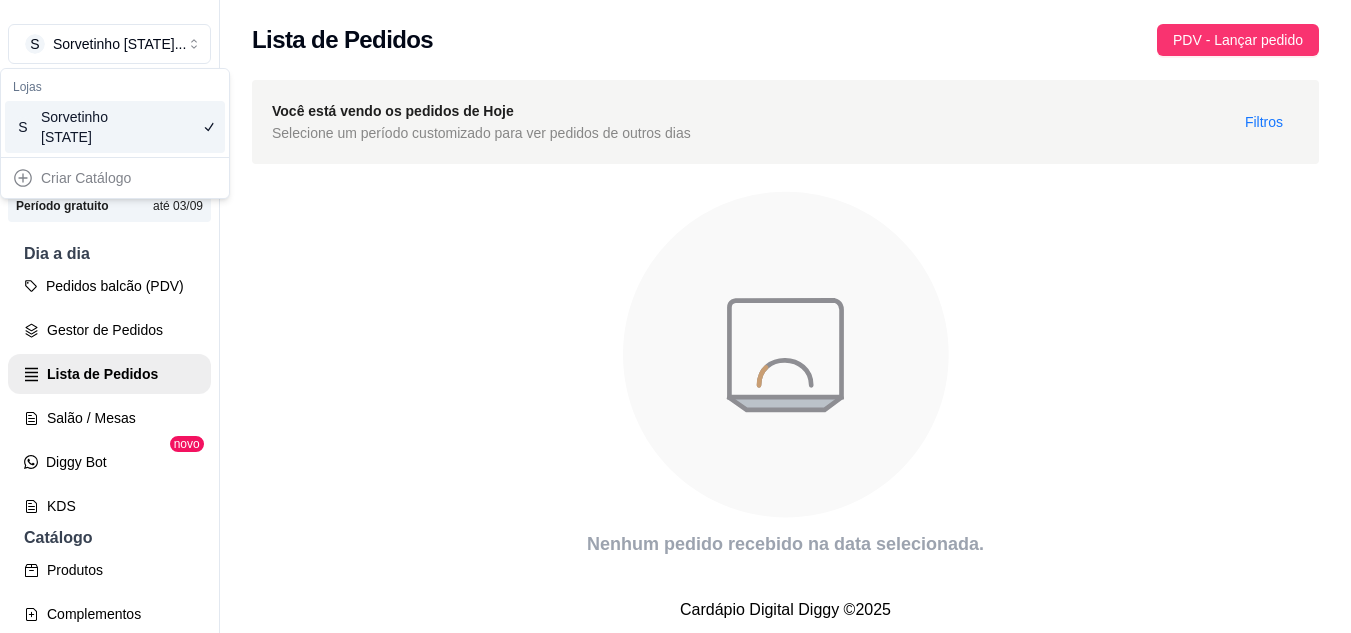 click on "Criar Catálogo" at bounding box center (115, 178) 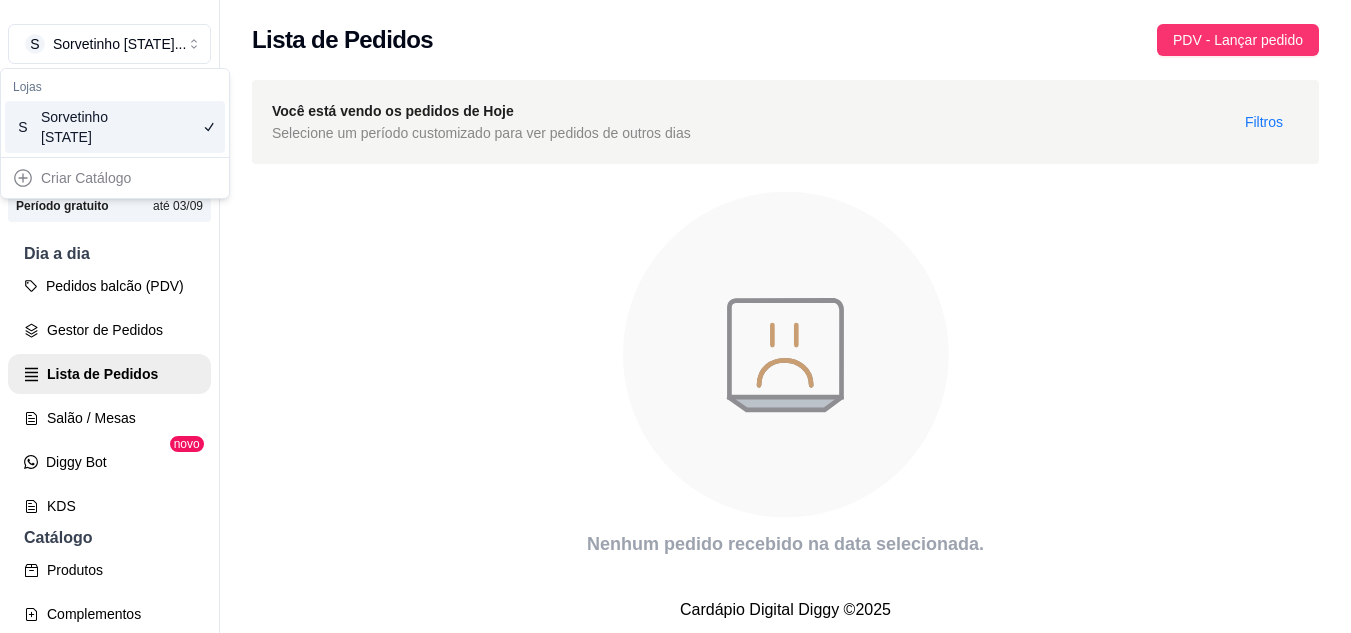 click 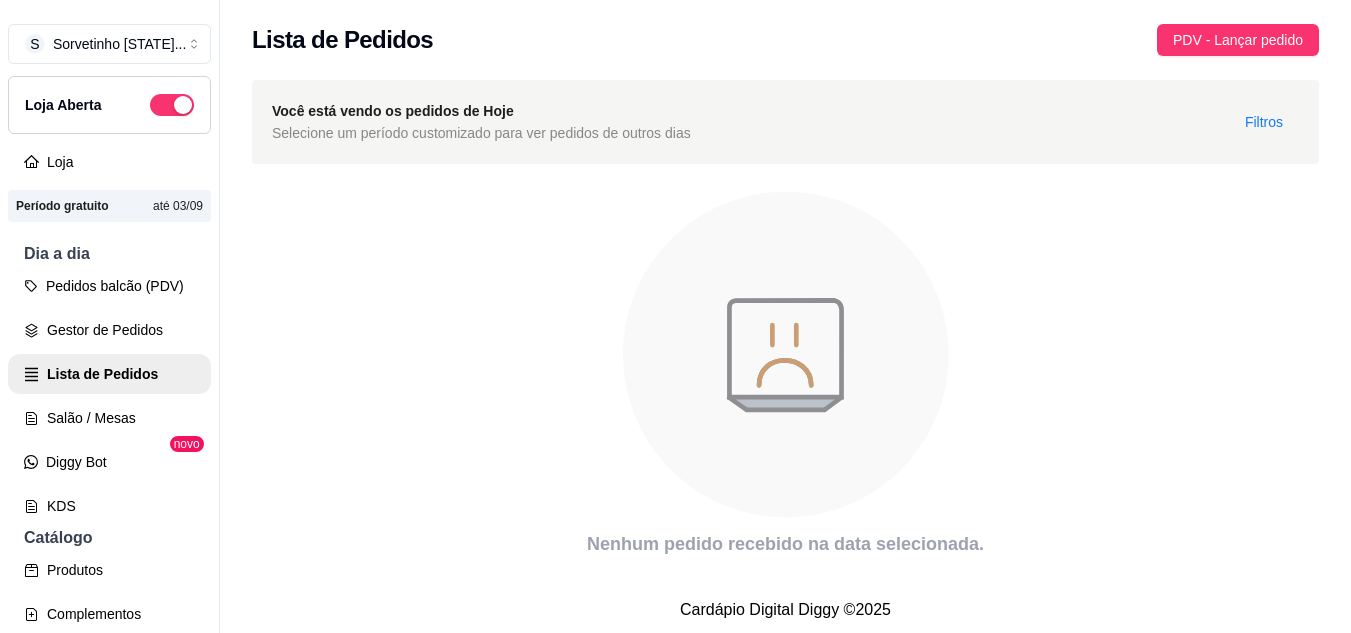 click on "Período gratuito até [DATE]" at bounding box center (109, 206) 